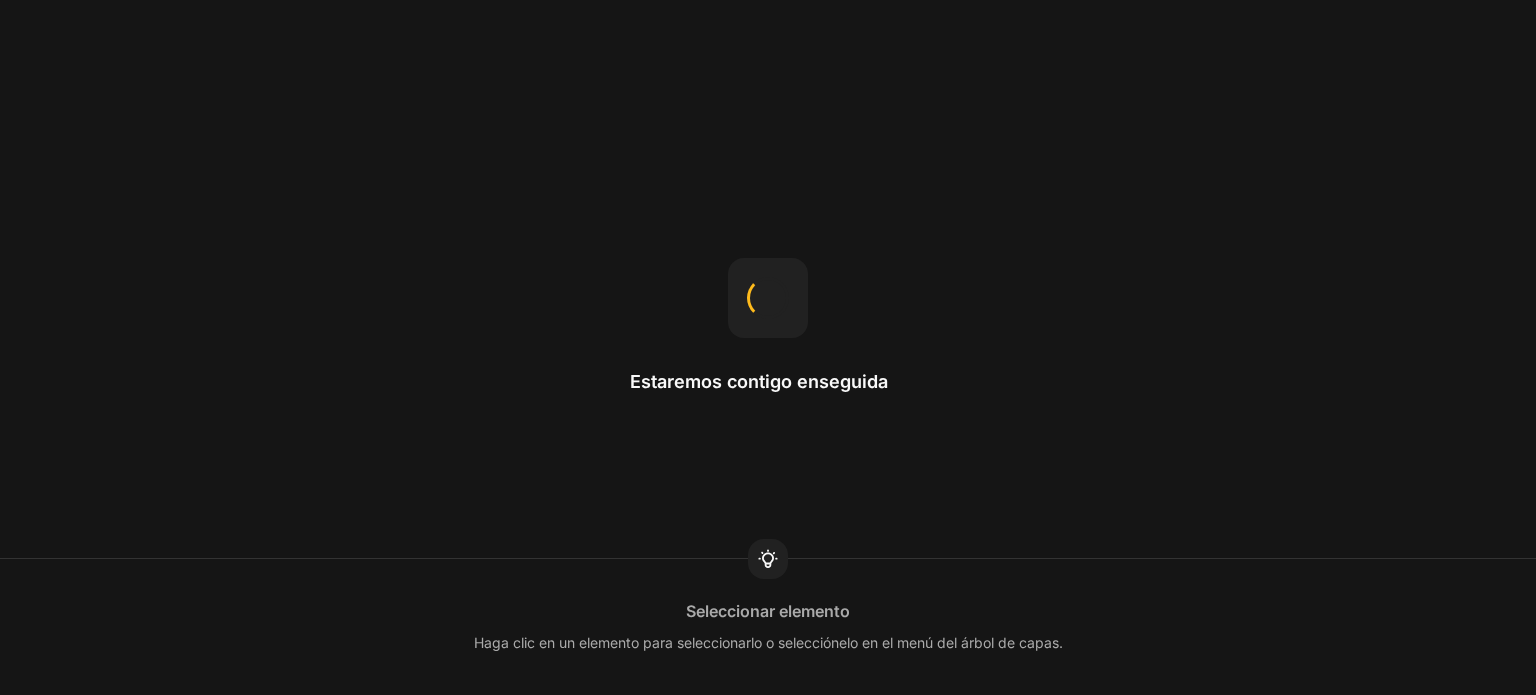 scroll, scrollTop: 0, scrollLeft: 0, axis: both 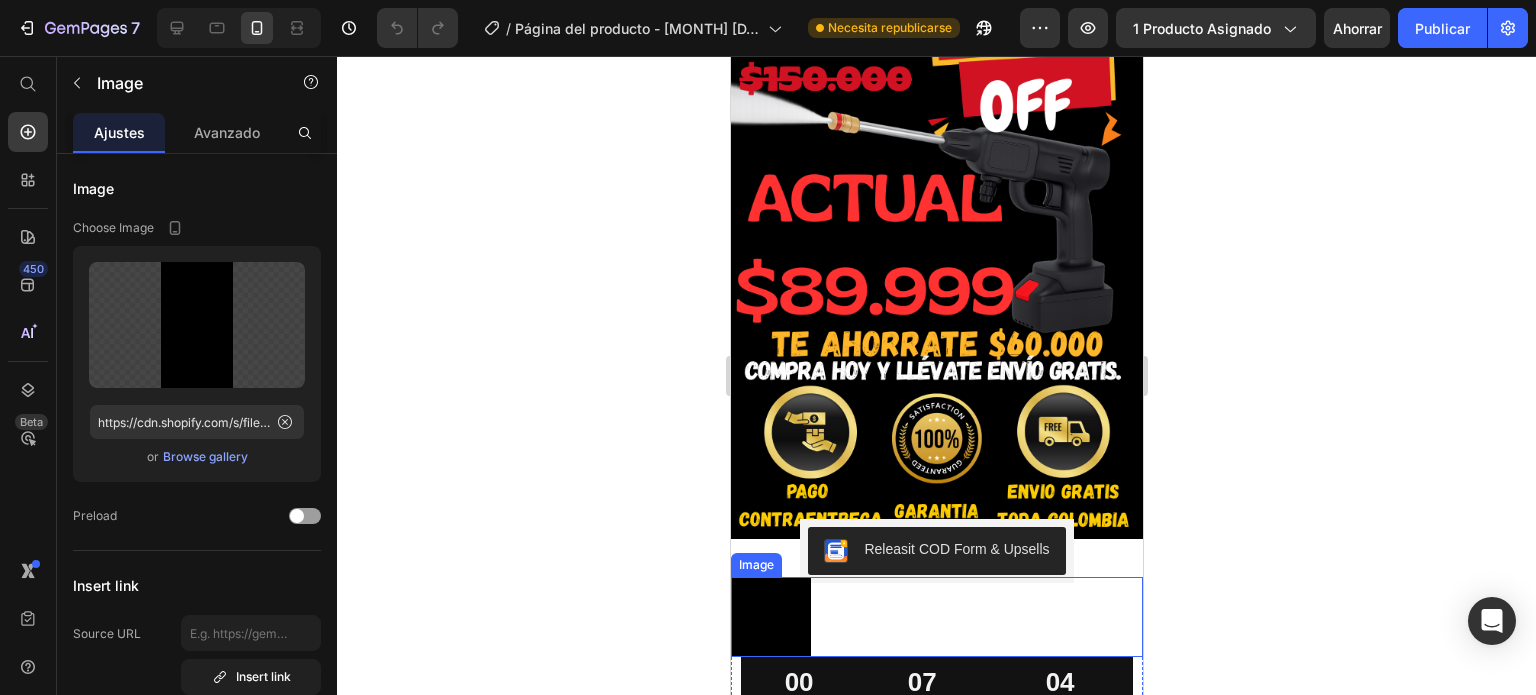click at bounding box center [936, 617] 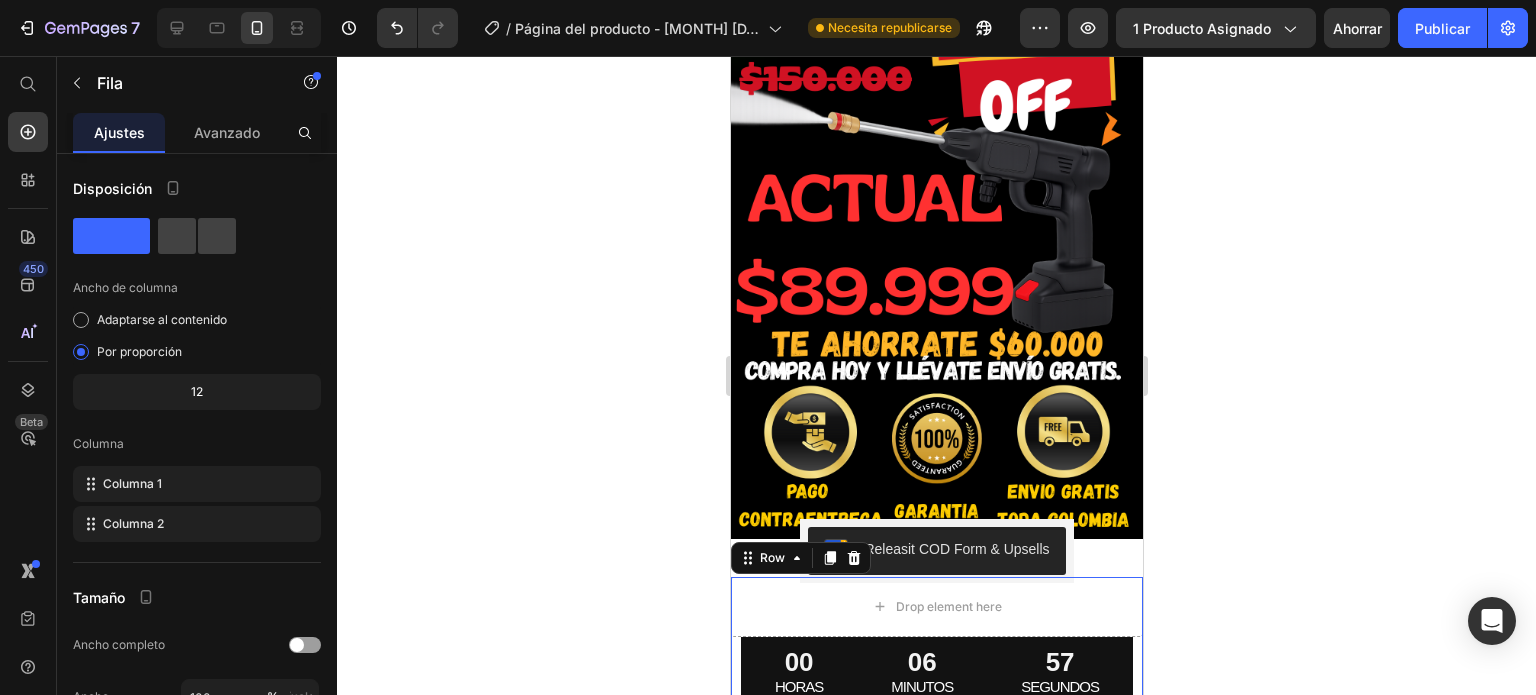 click 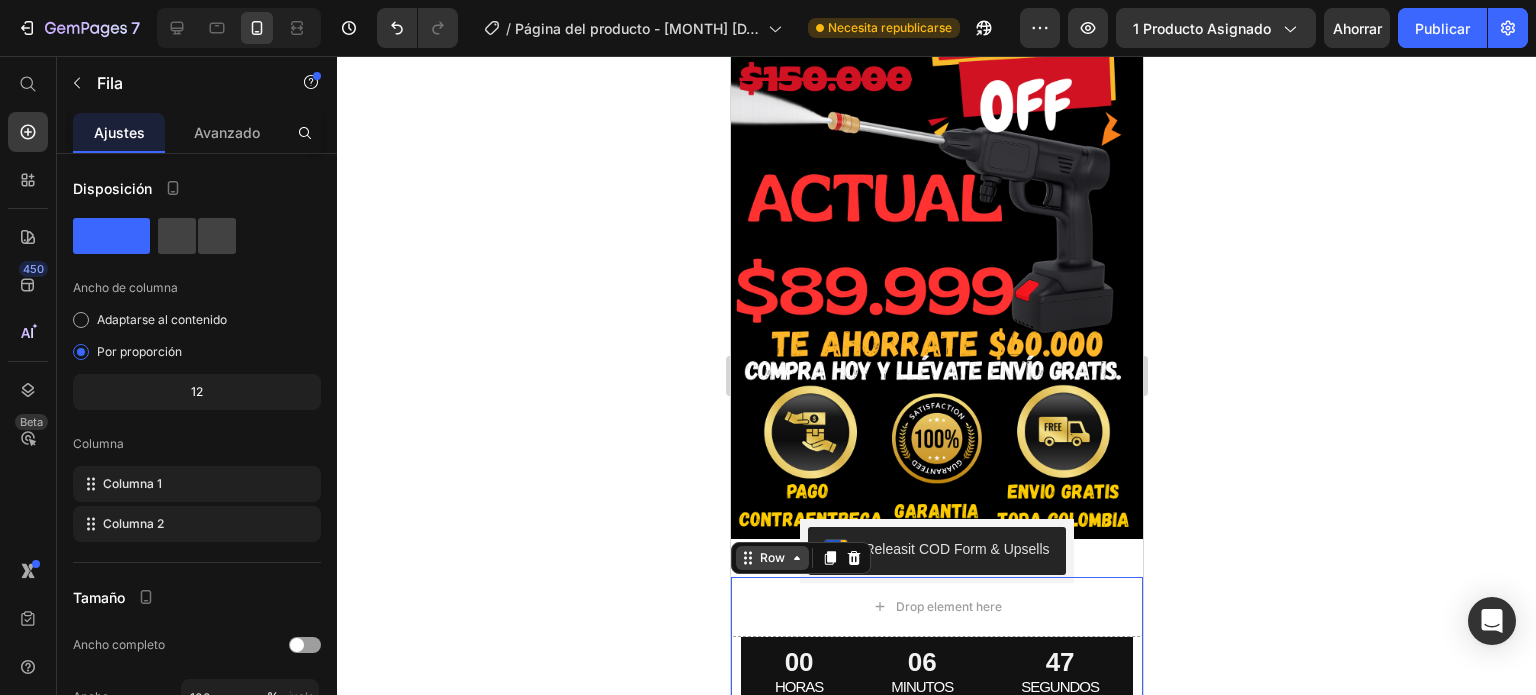 click 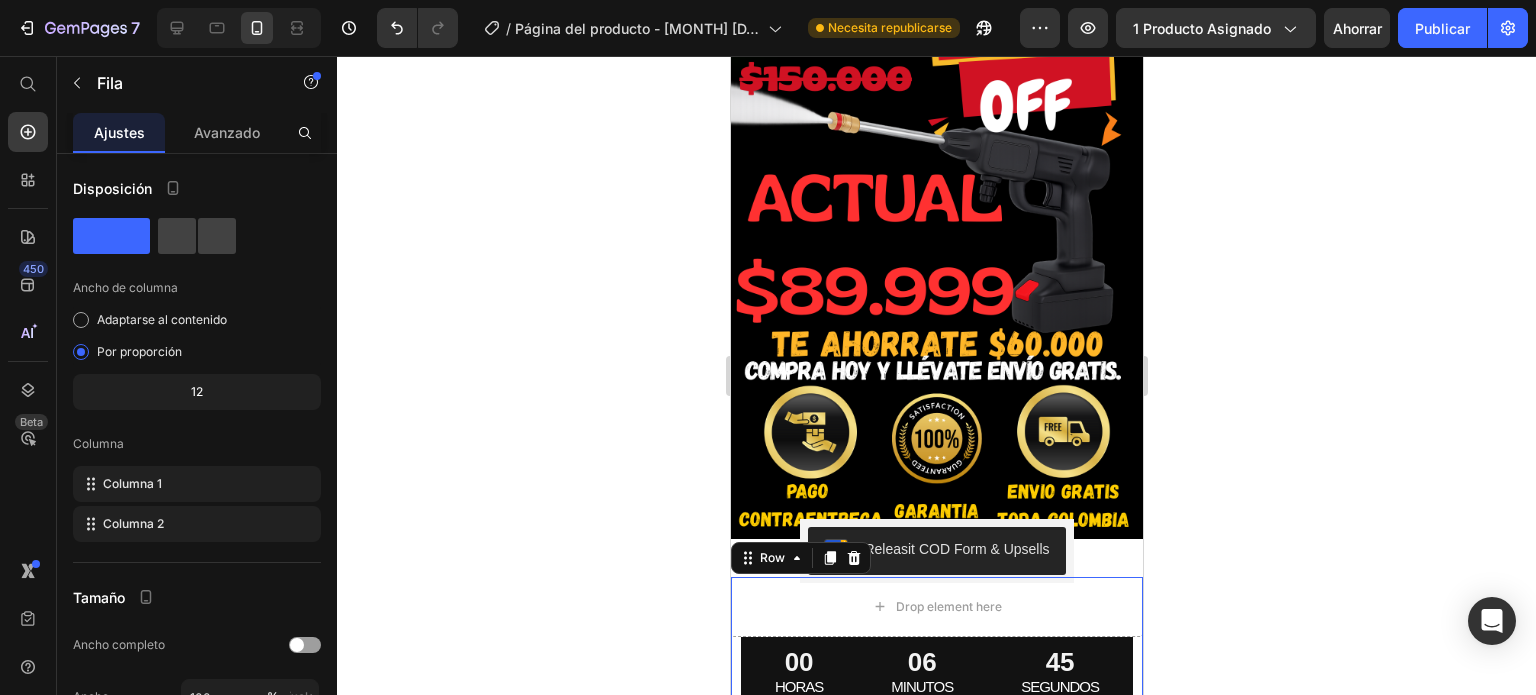 click 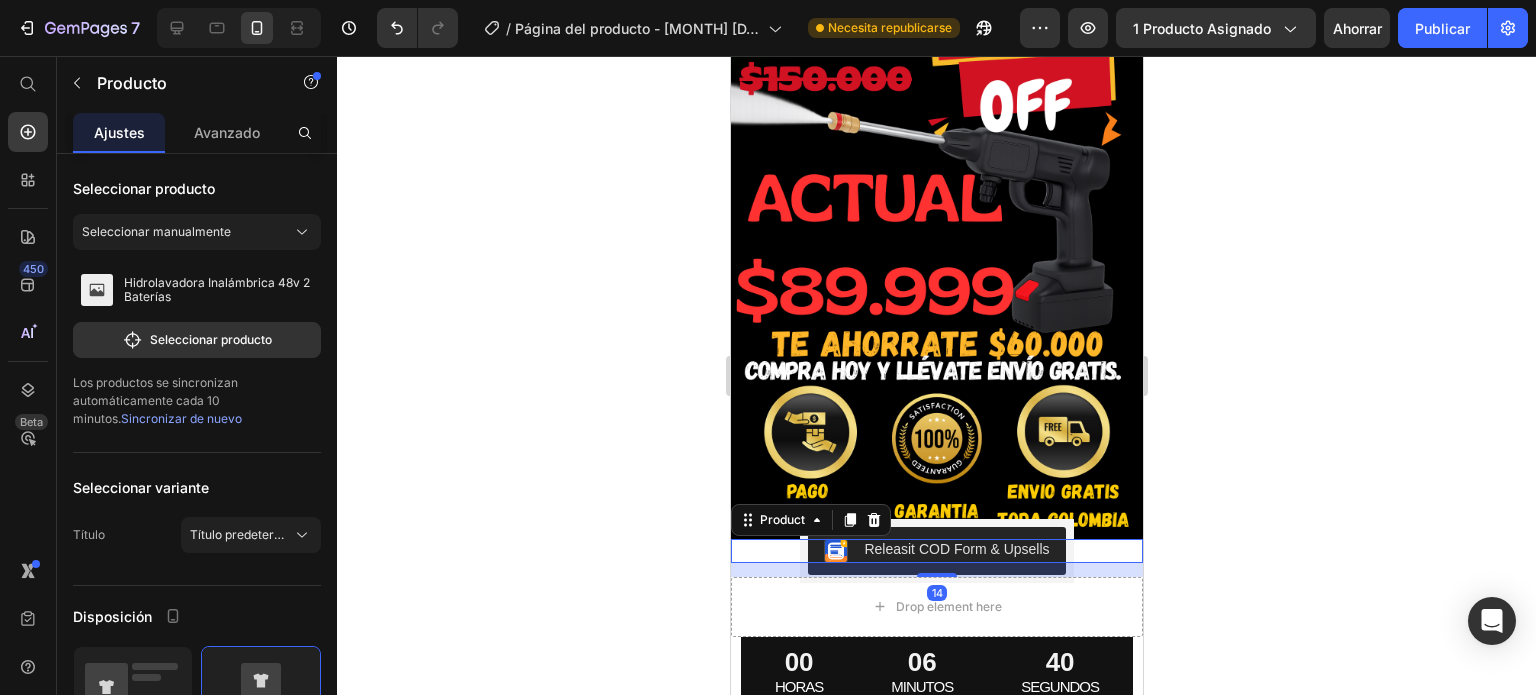 click 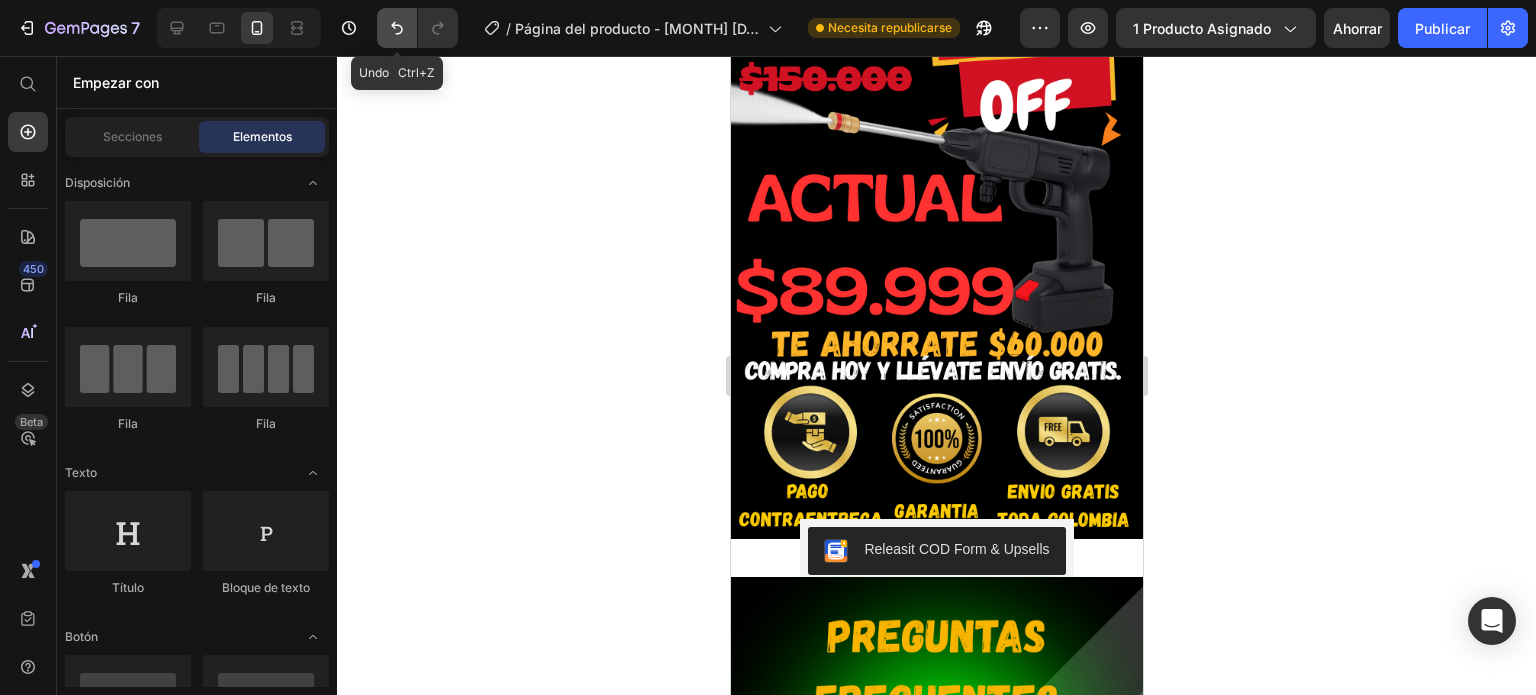 click 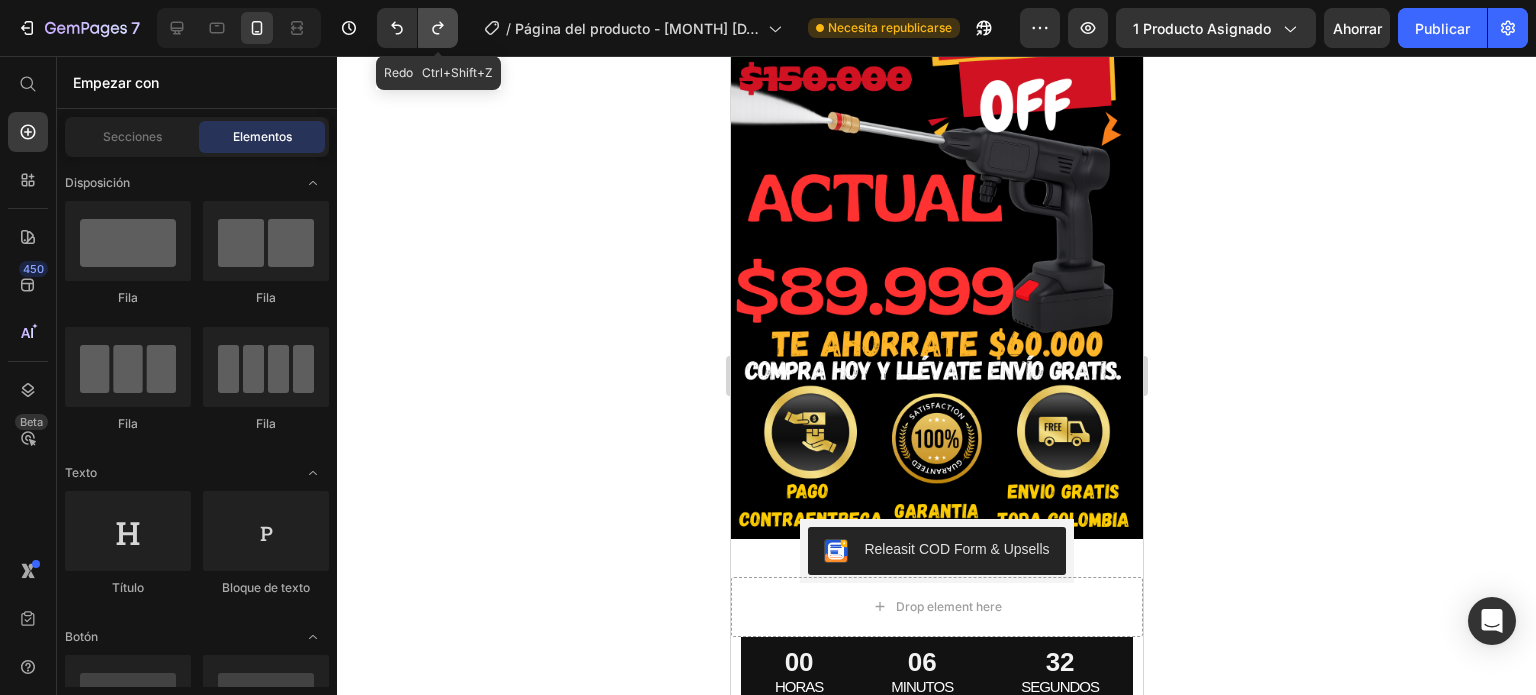 click 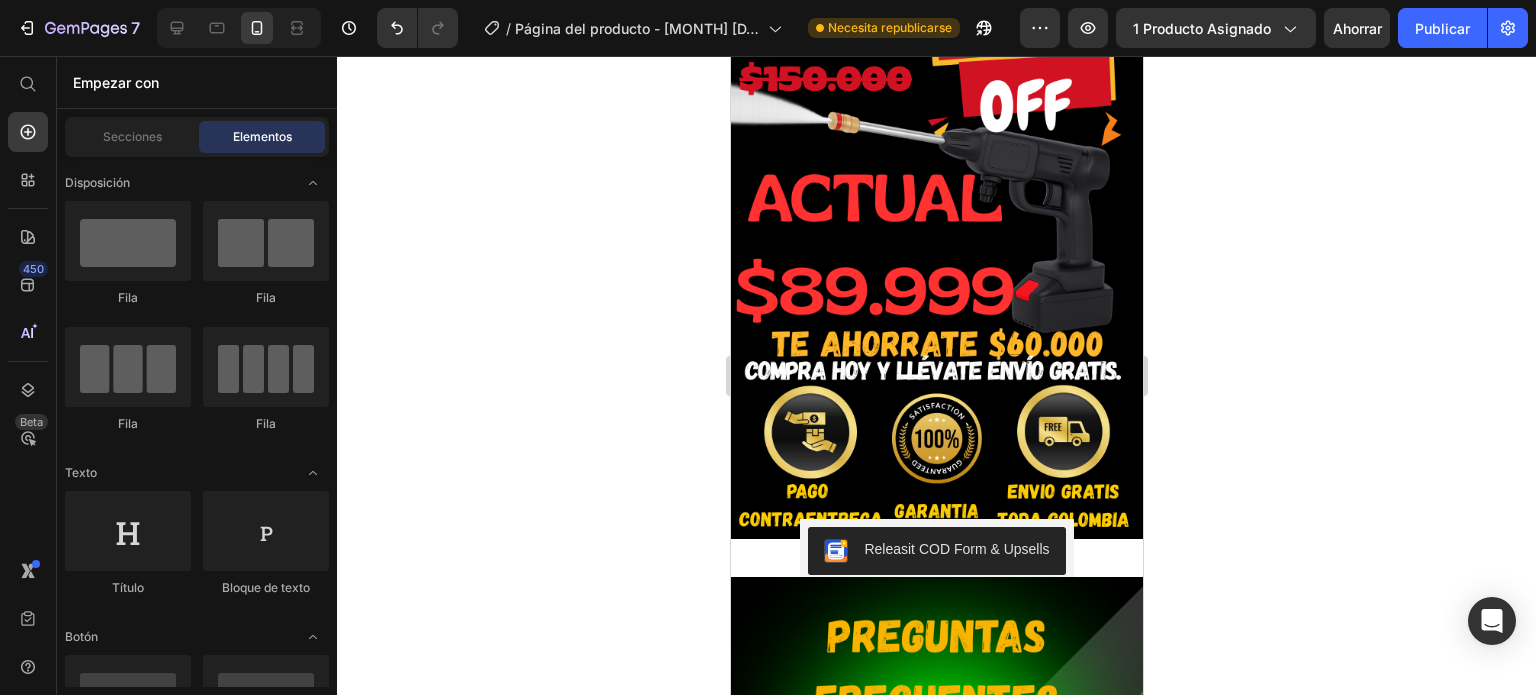 click 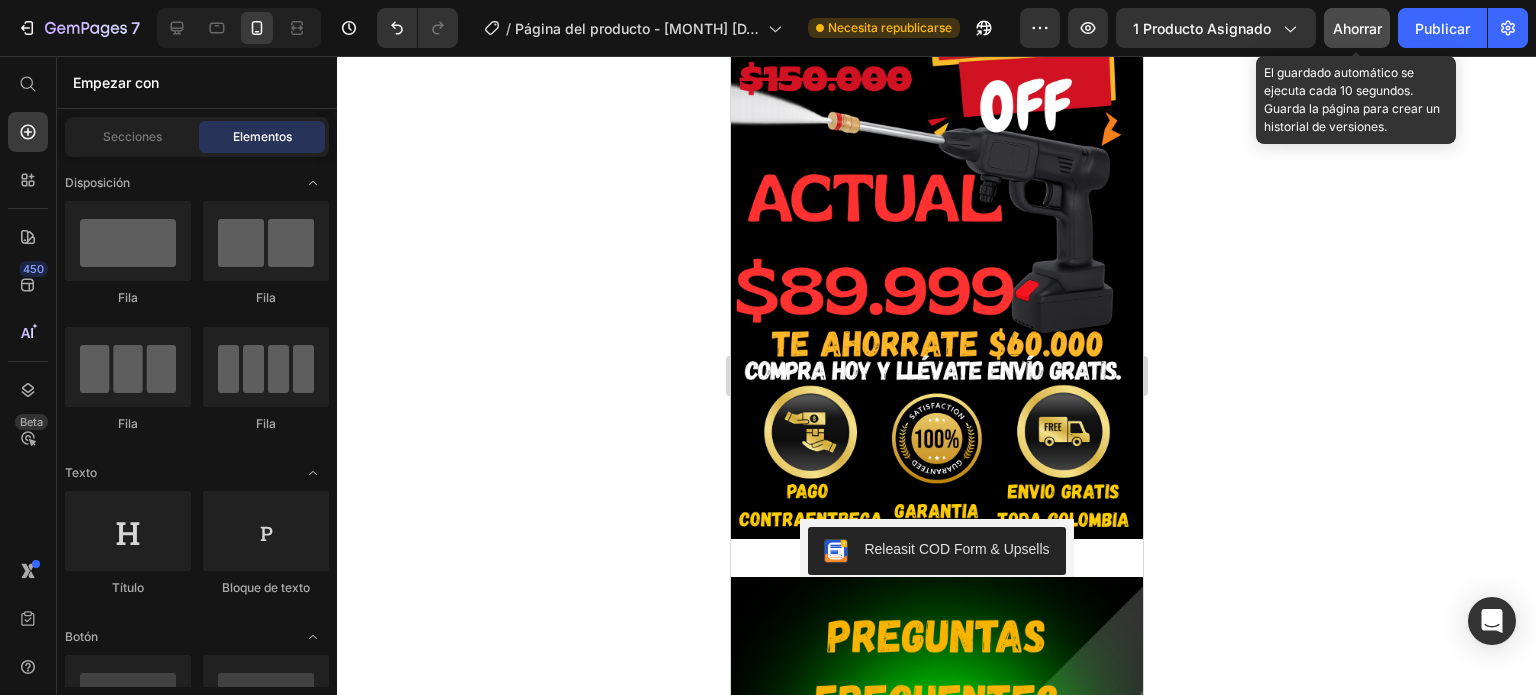 click on "Ahorrar" at bounding box center [1357, 28] 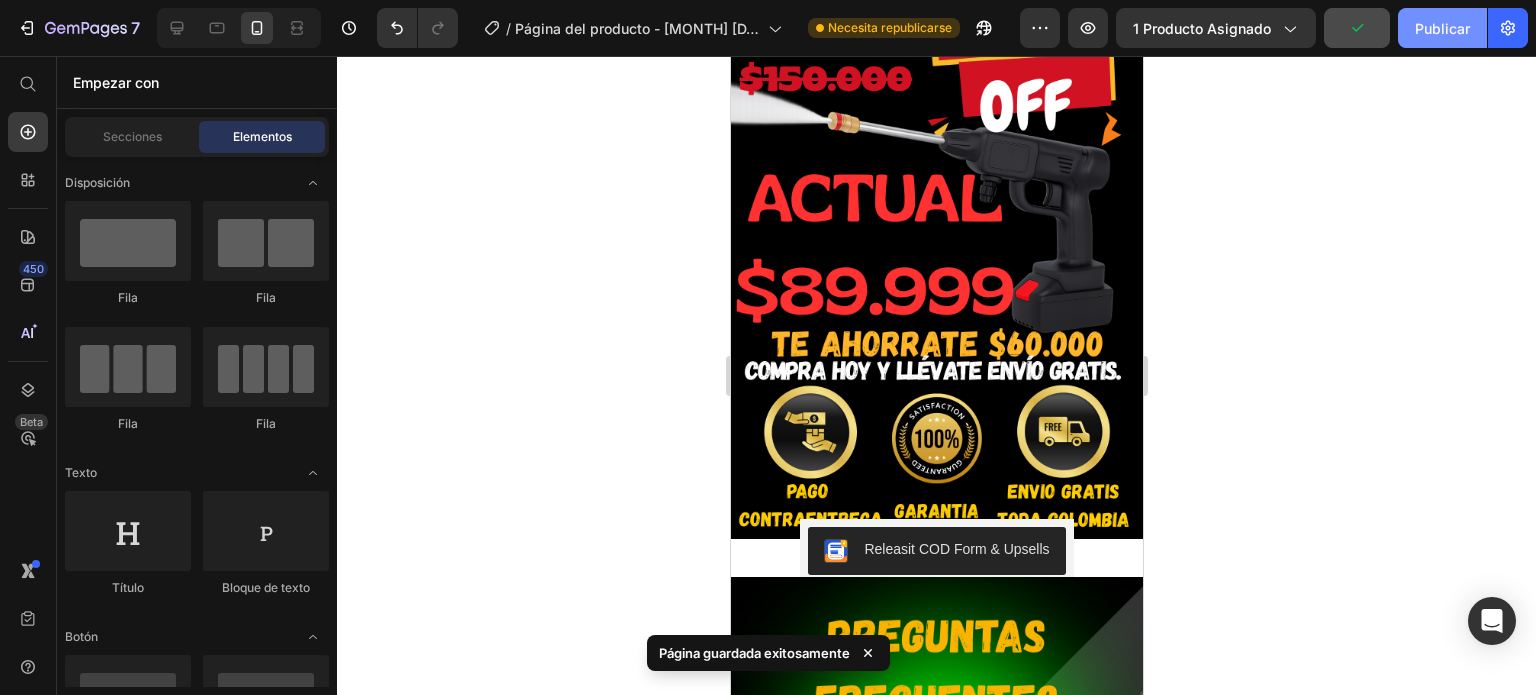 click on "Publicar" 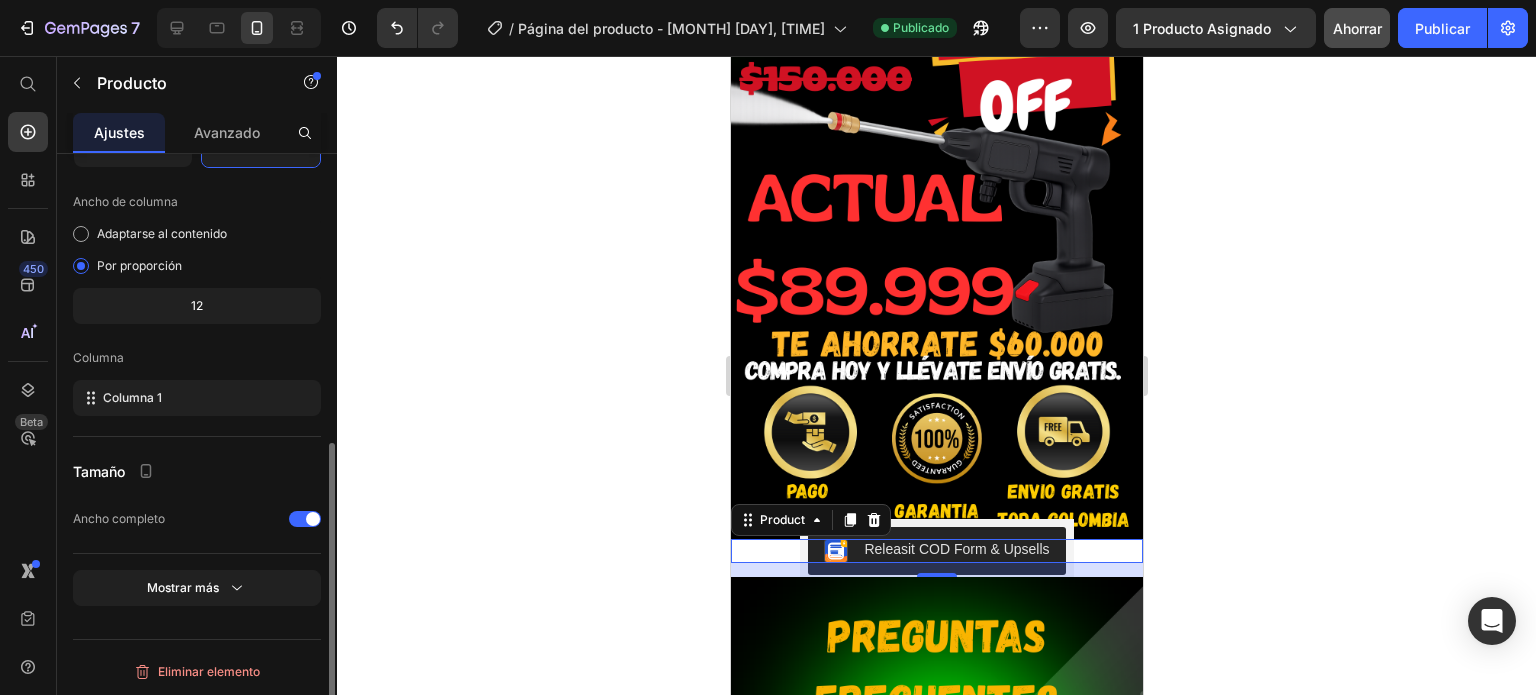 scroll, scrollTop: 0, scrollLeft: 0, axis: both 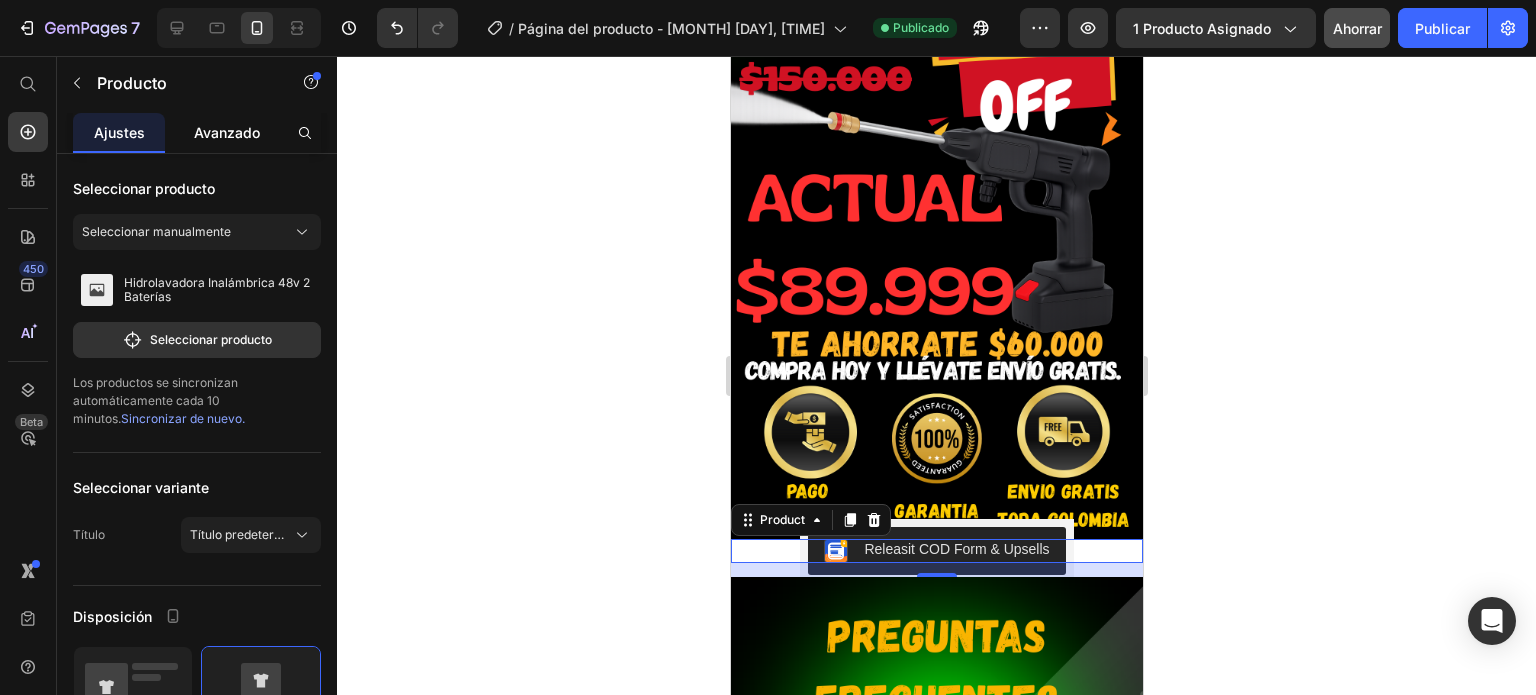click on "Avanzado" at bounding box center [227, 132] 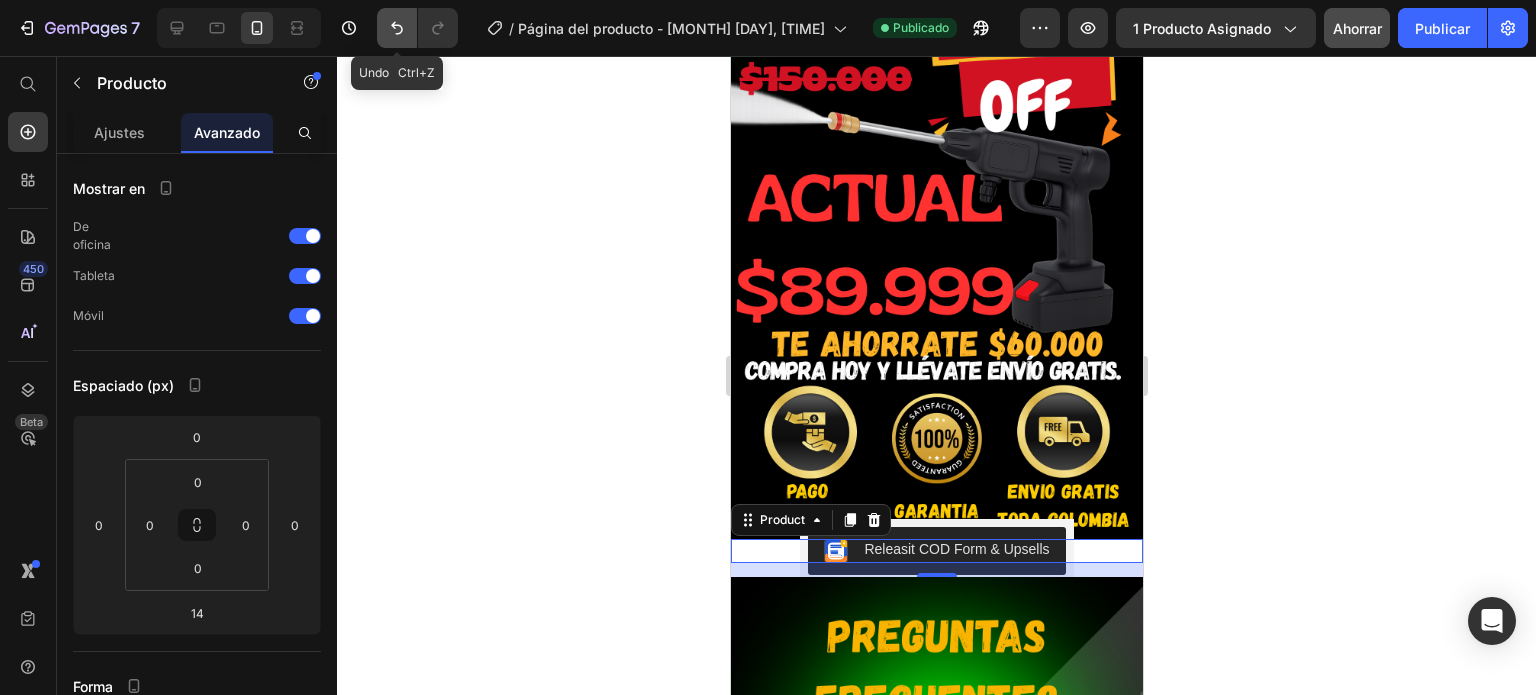 click 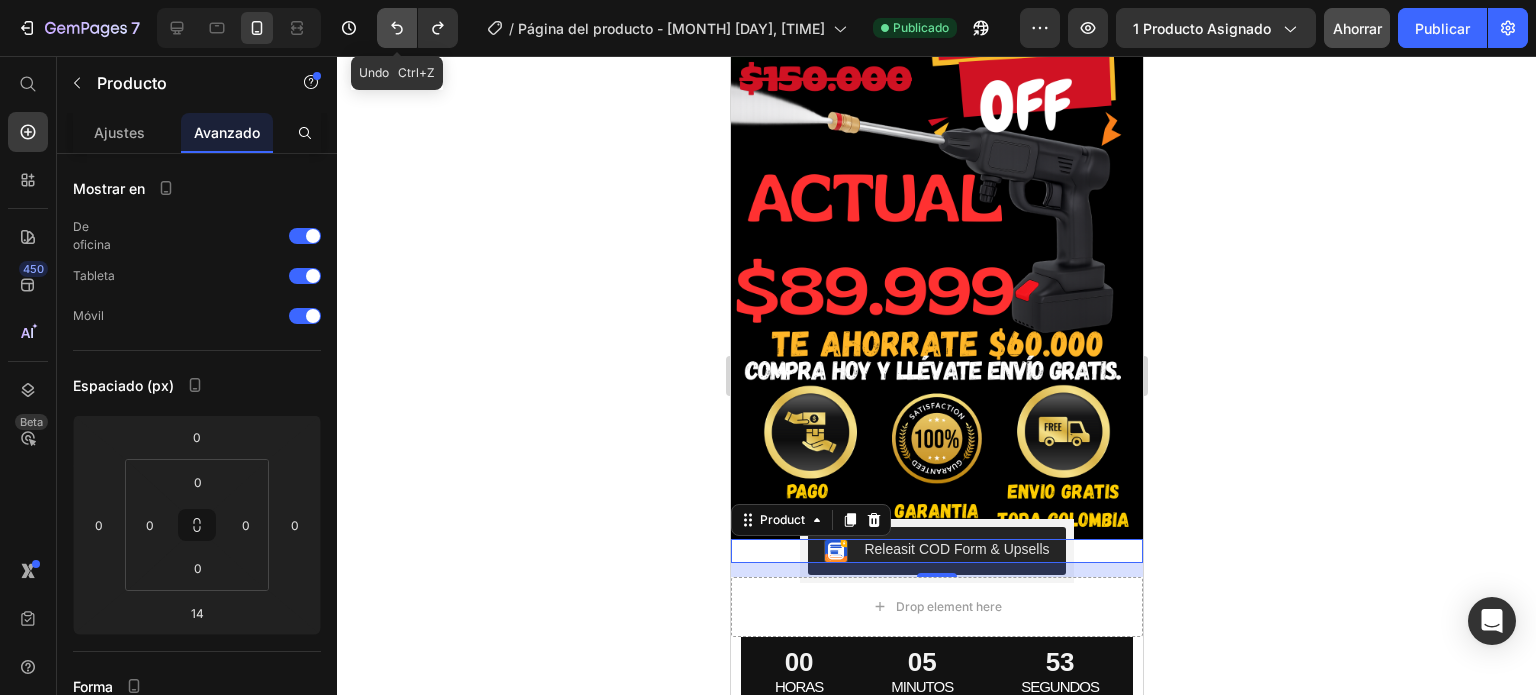click 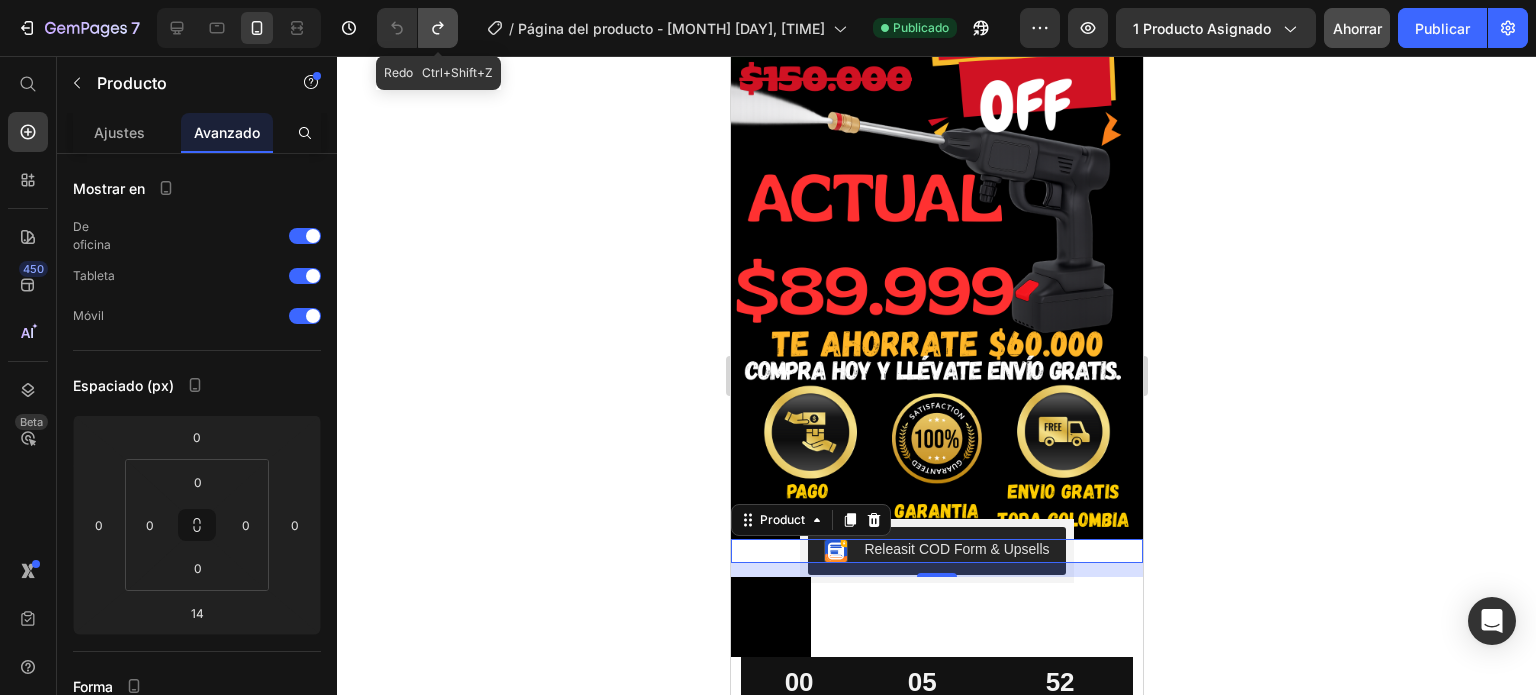 click 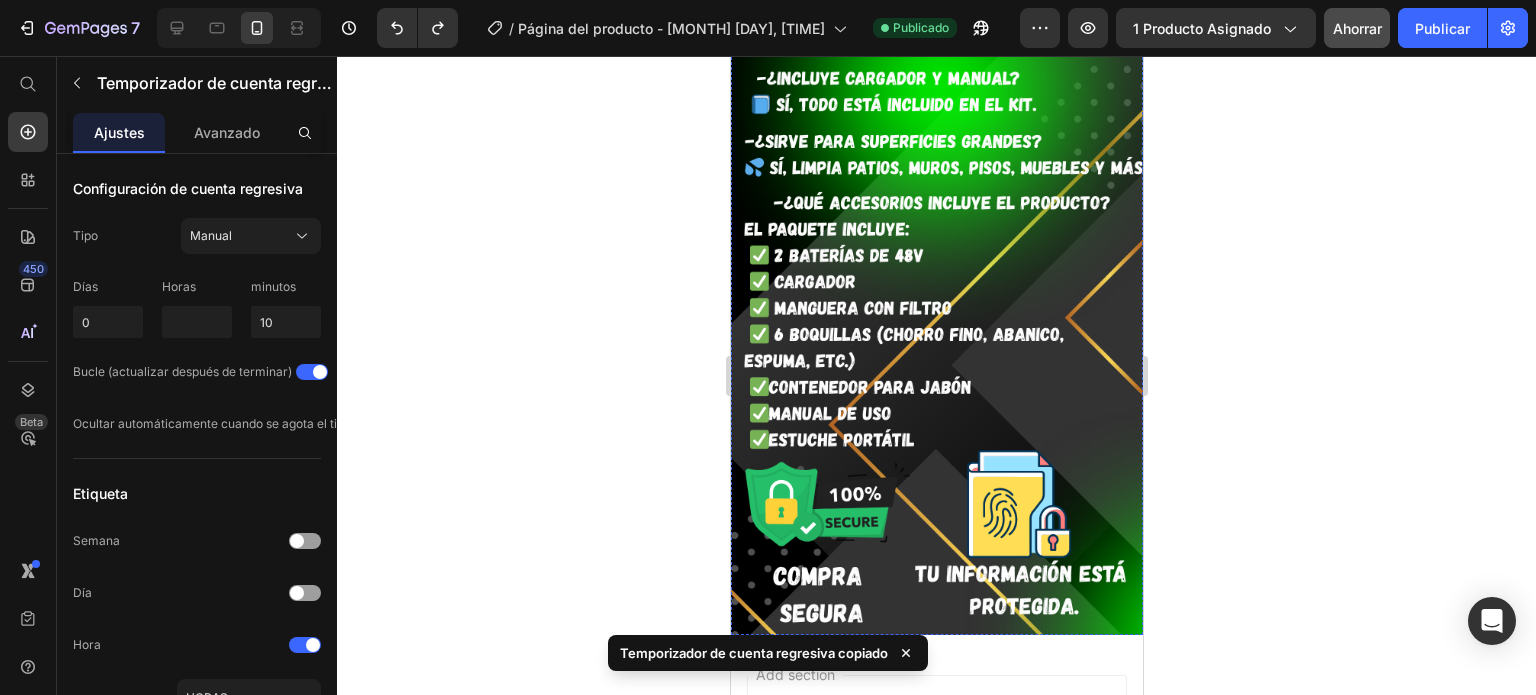 scroll, scrollTop: 3459, scrollLeft: 0, axis: vertical 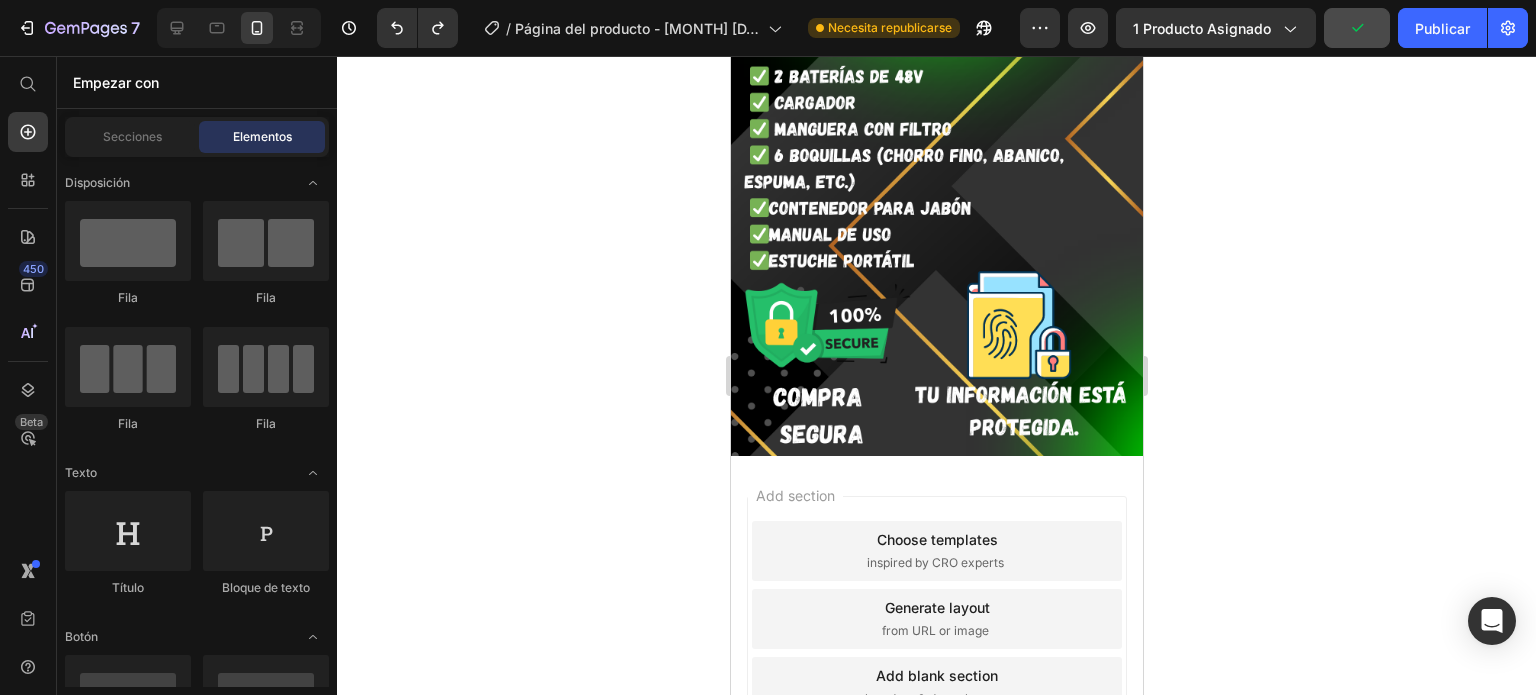 click on "Add section Choose templates inspired by CRO experts Generate layout from URL or image Add blank section then drag & drop elements" at bounding box center [936, 623] 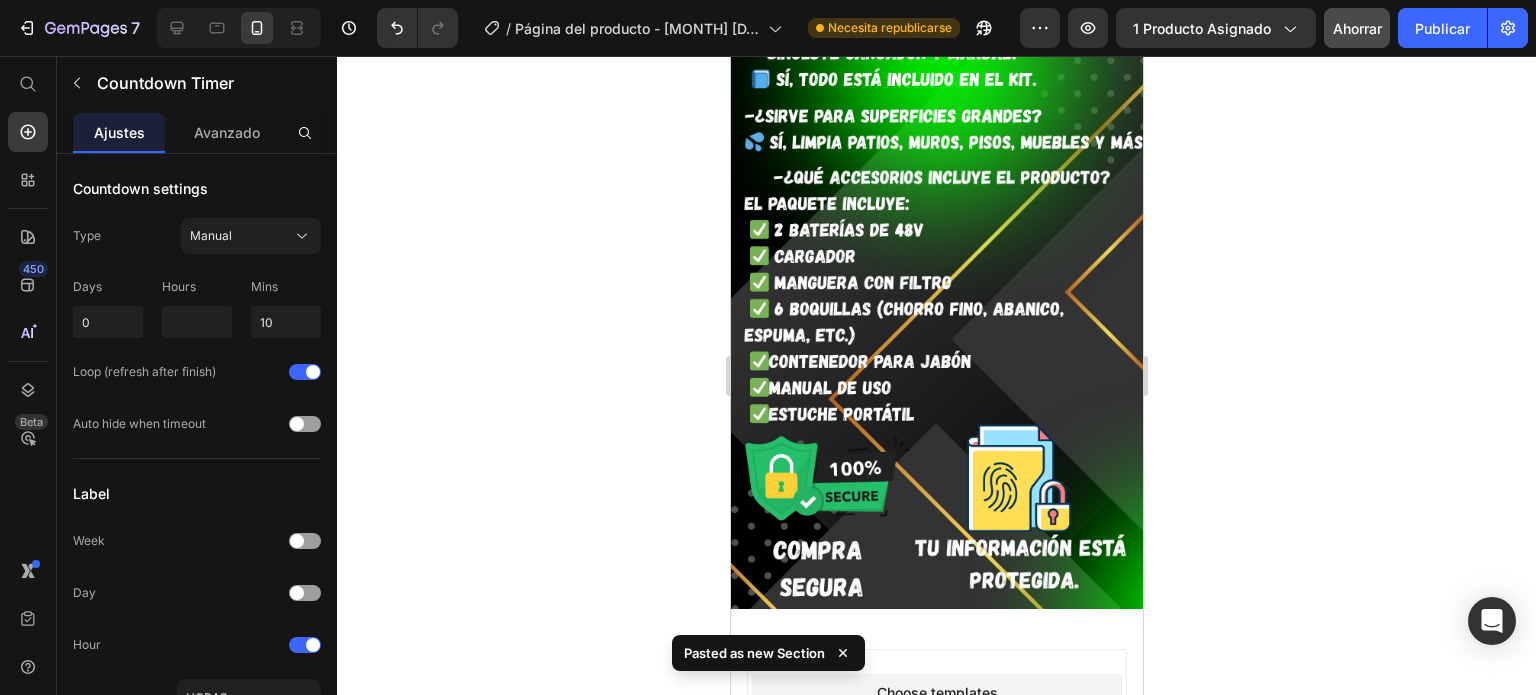 scroll, scrollTop: 3596, scrollLeft: 0, axis: vertical 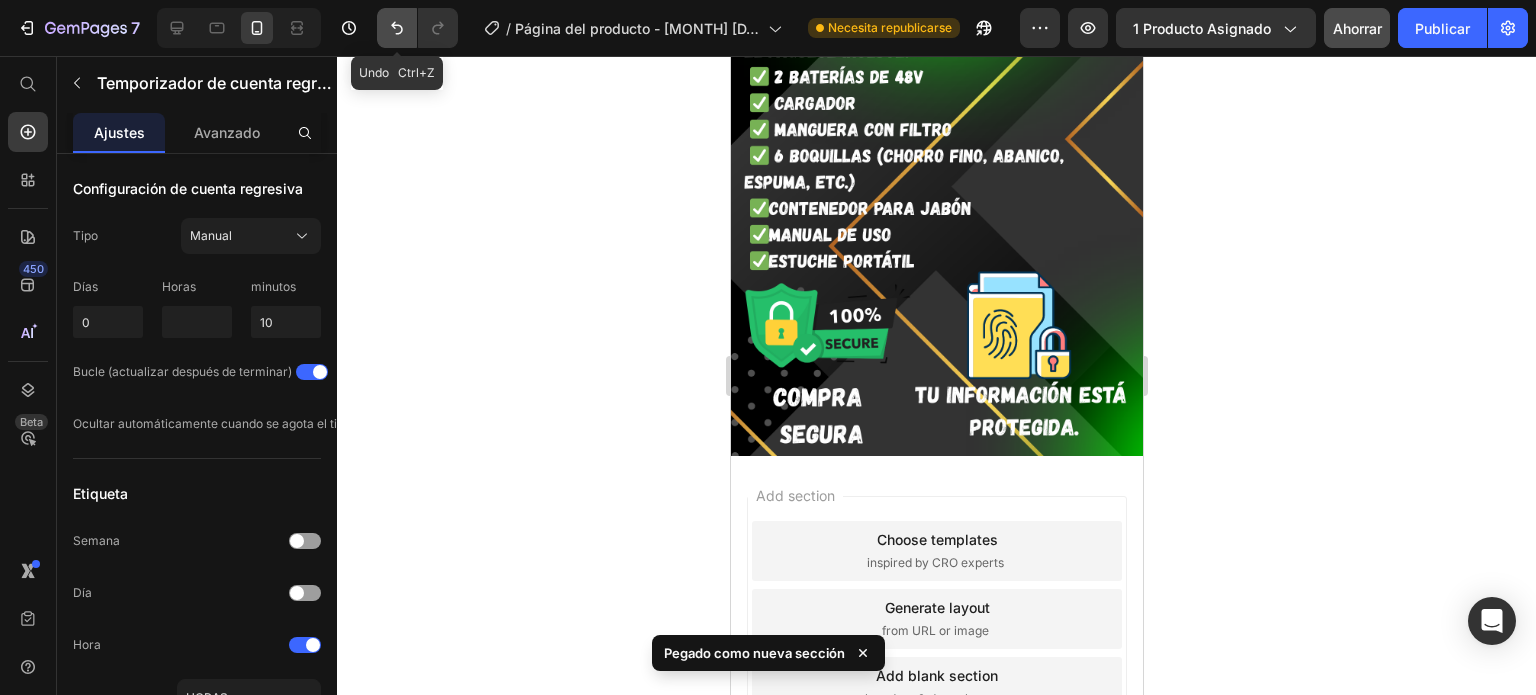 click 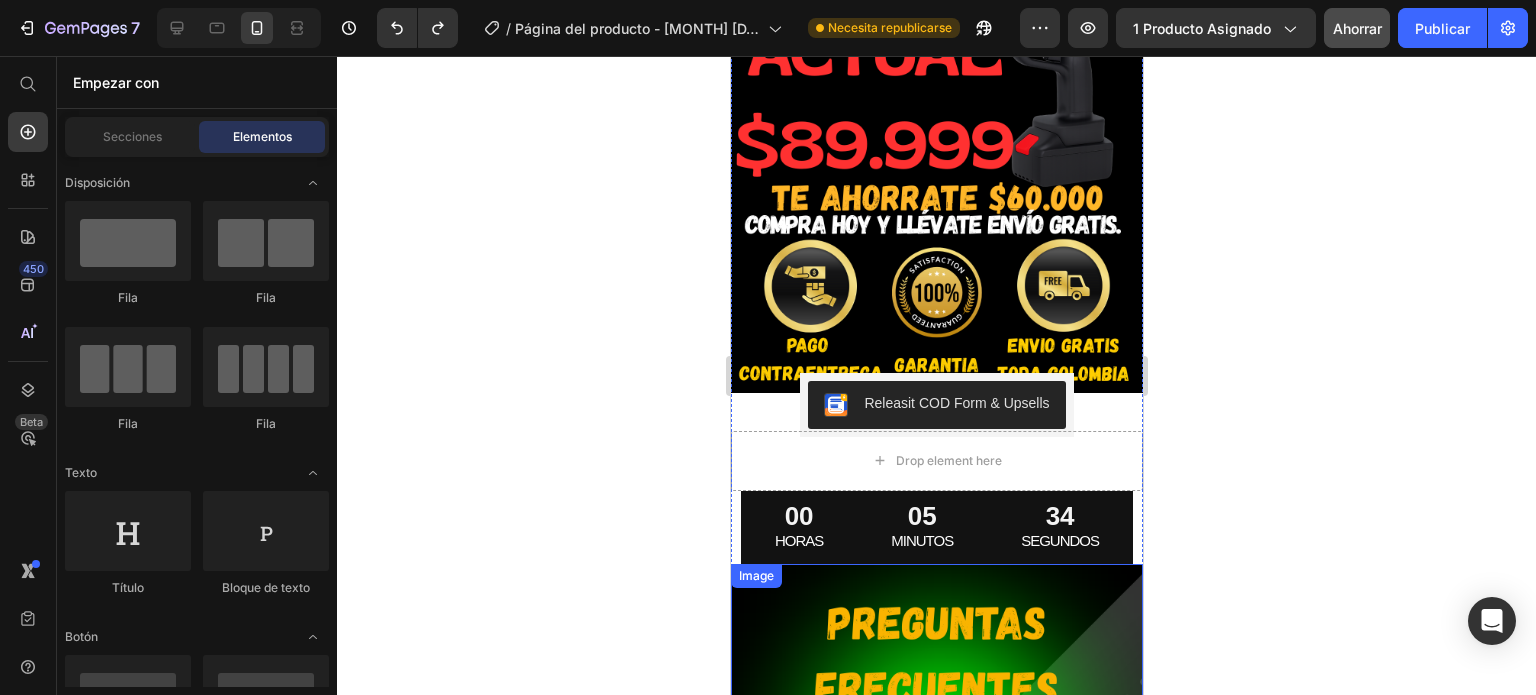 scroll, scrollTop: 2573, scrollLeft: 0, axis: vertical 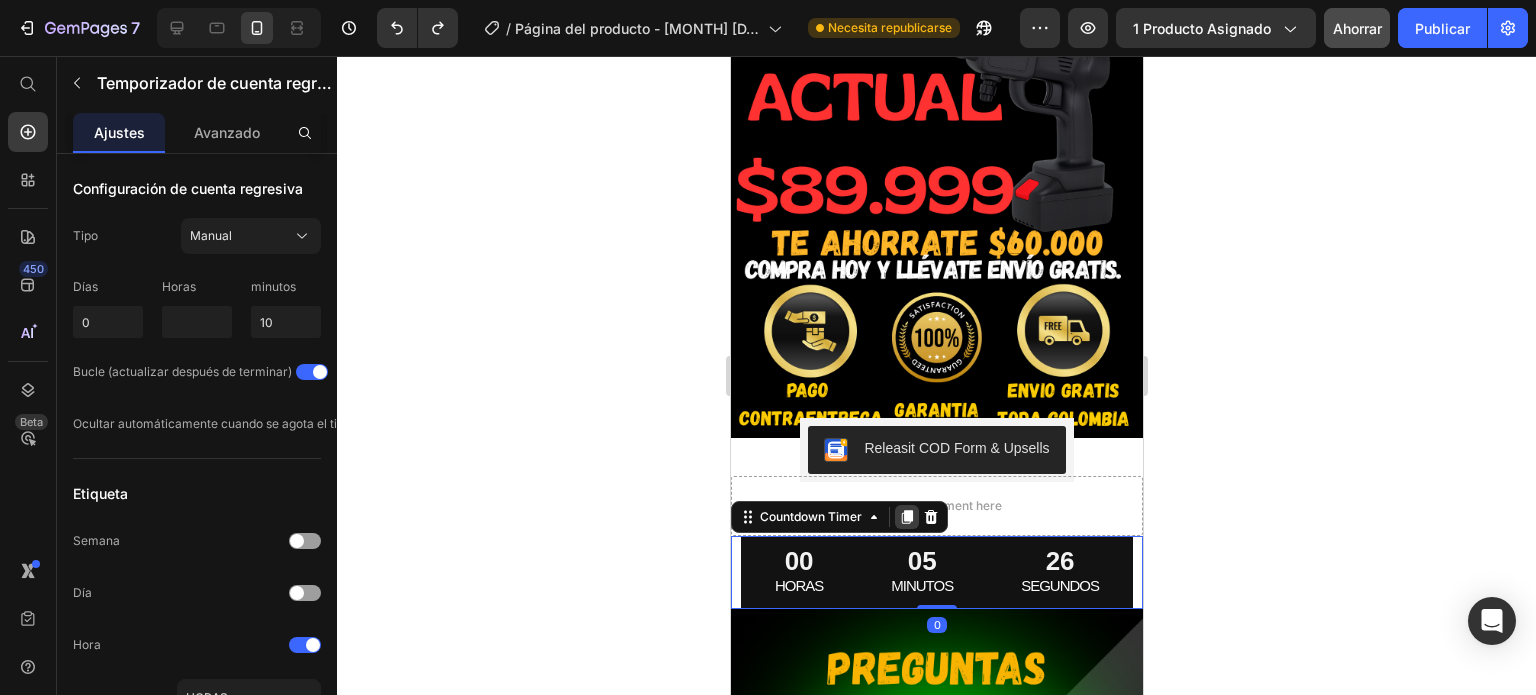 click 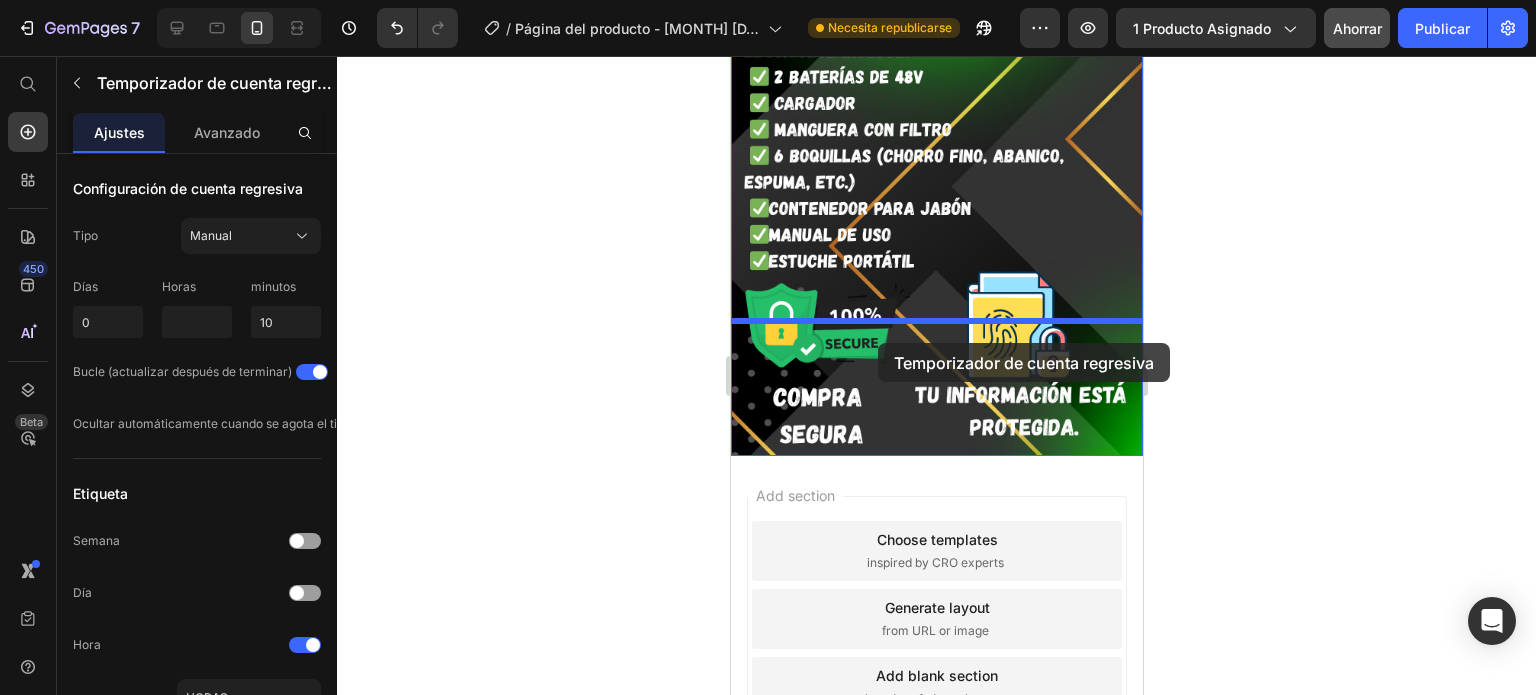 drag, startPoint x: 877, startPoint y: 536, endPoint x: 877, endPoint y: 343, distance: 193 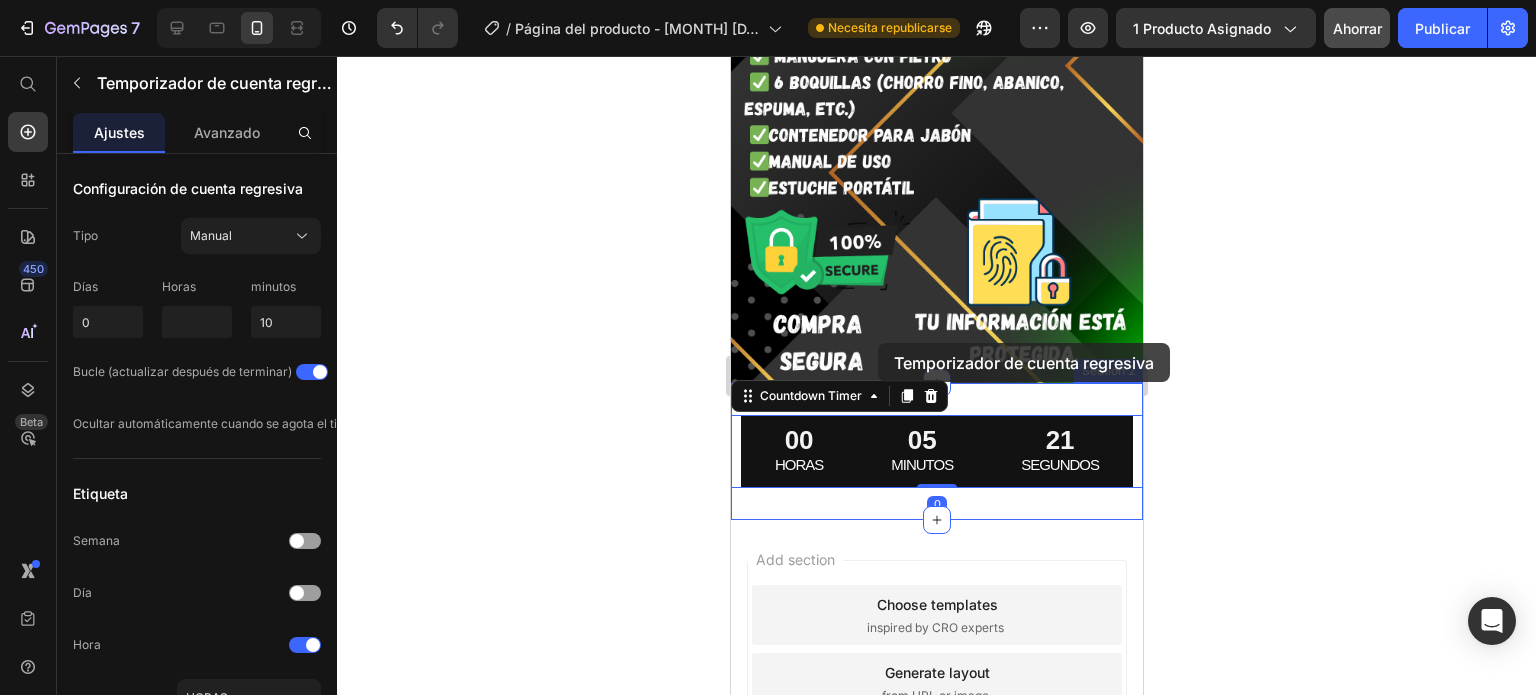 scroll, scrollTop: 3459, scrollLeft: 0, axis: vertical 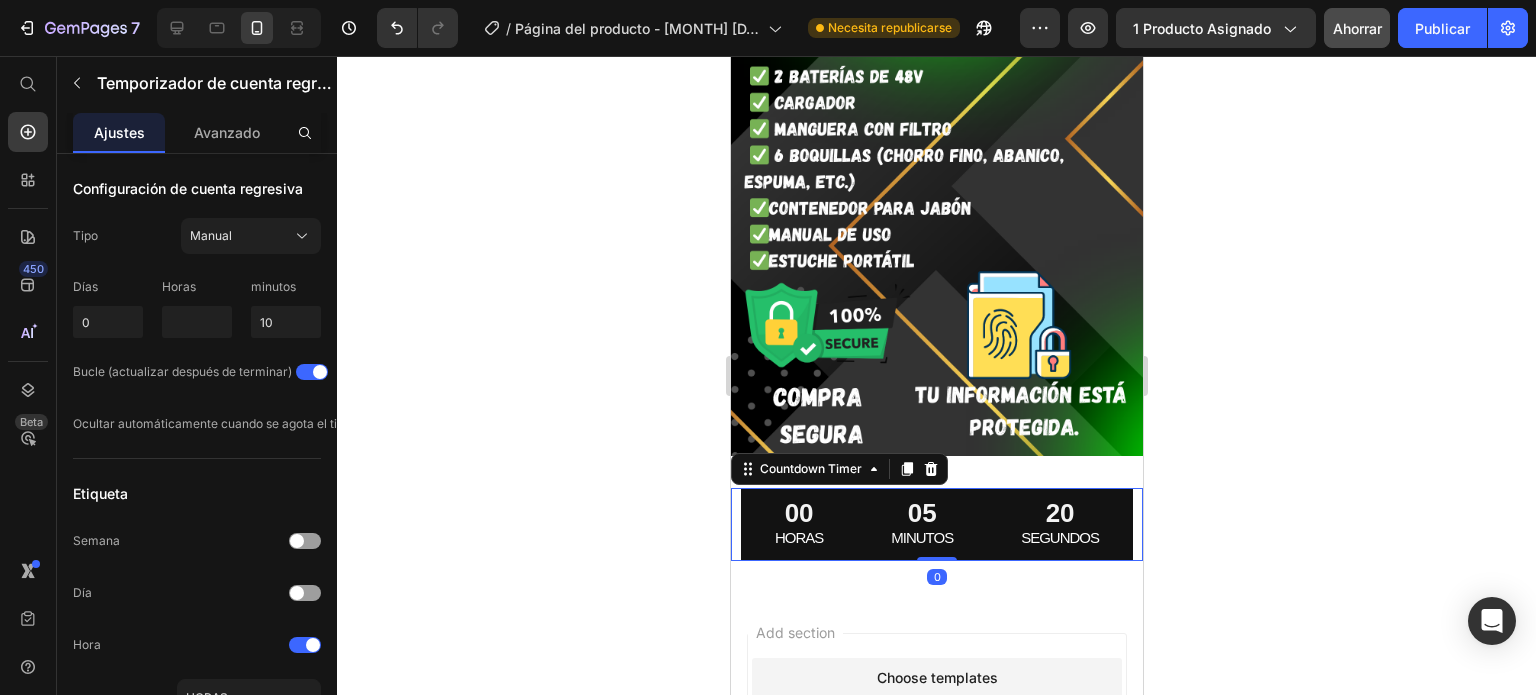 click 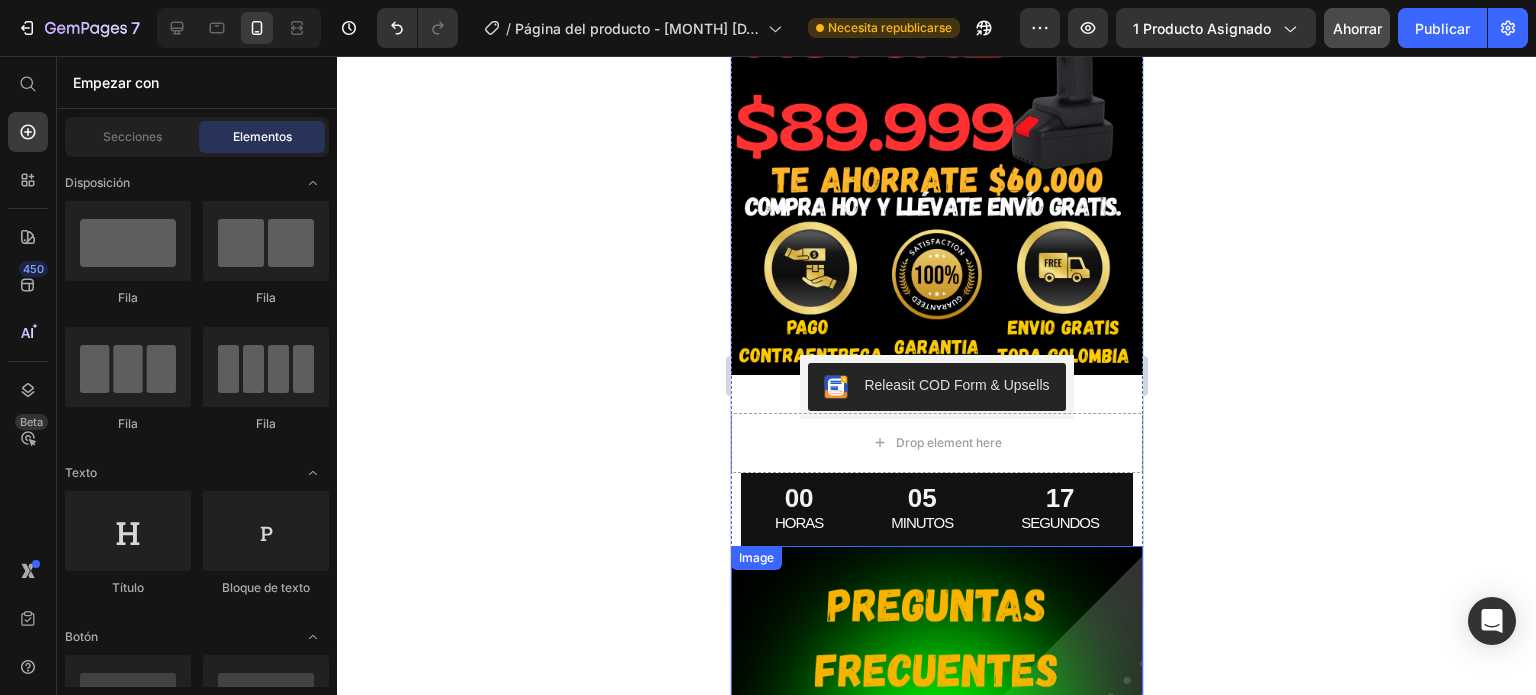 scroll, scrollTop: 2583, scrollLeft: 0, axis: vertical 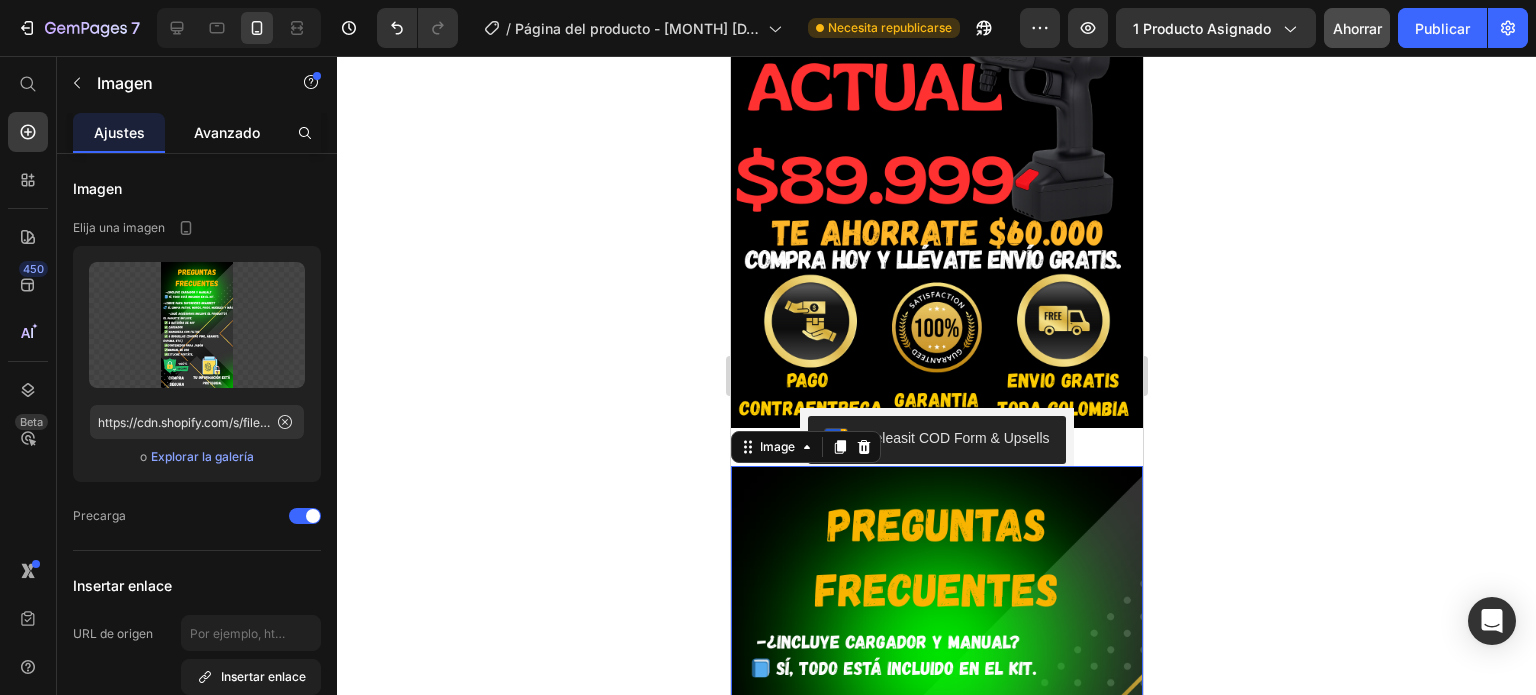 click on "Avanzado" 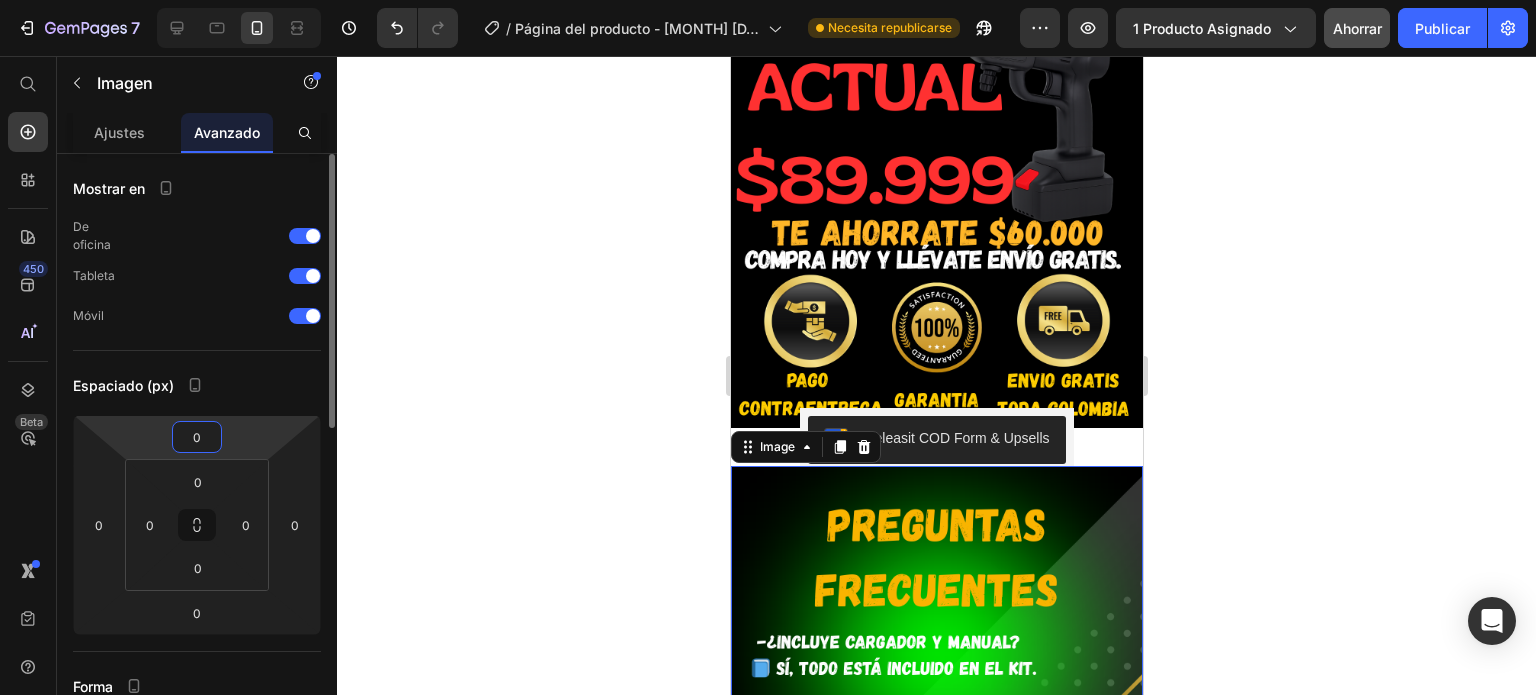 click on "0" at bounding box center [197, 437] 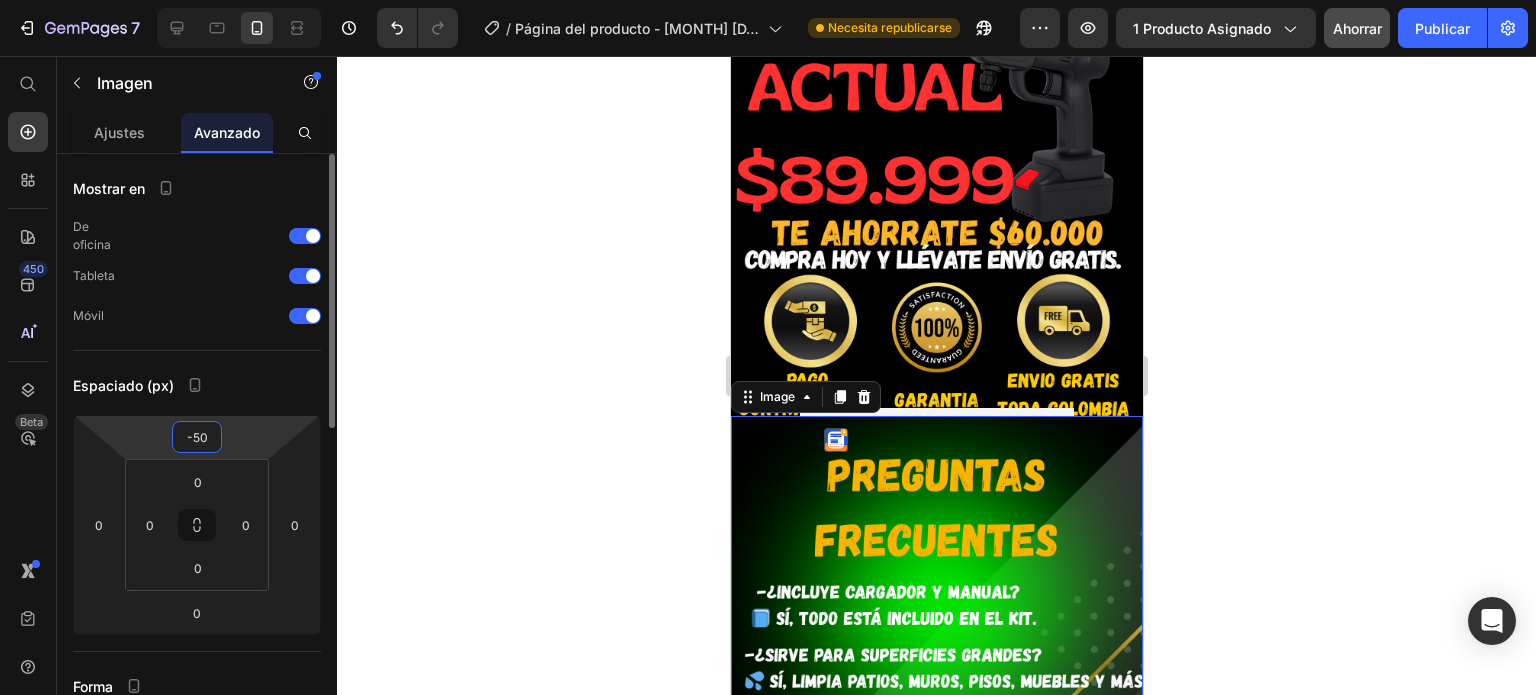 type on "-5" 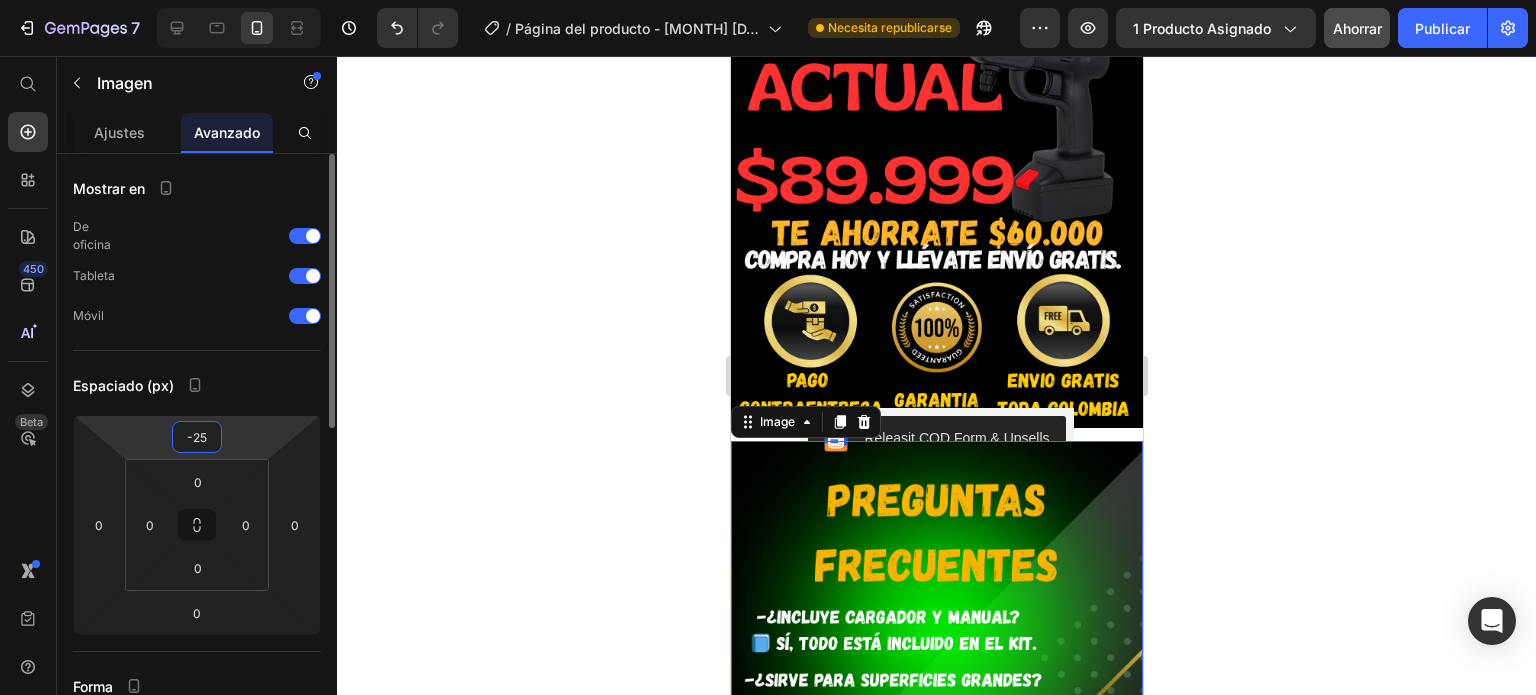 type on "-2" 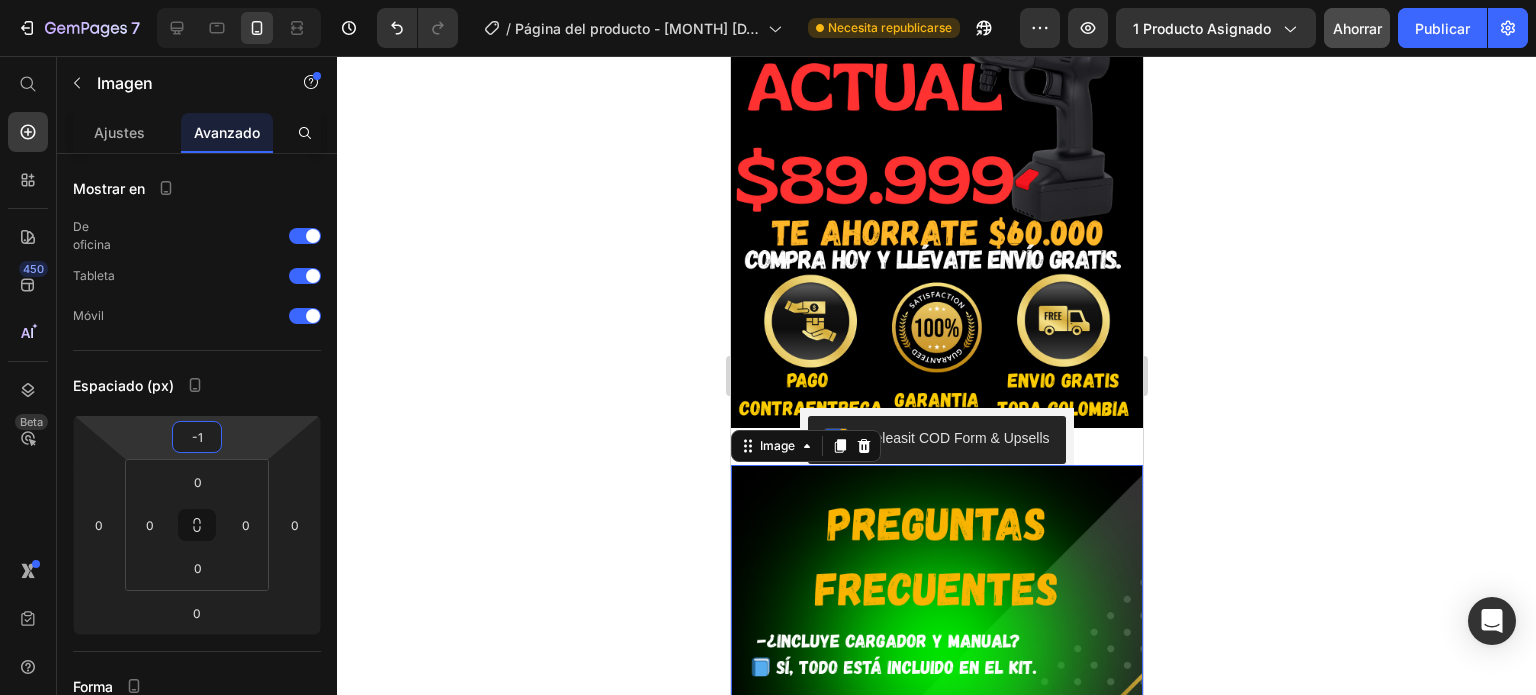 type on "-1" 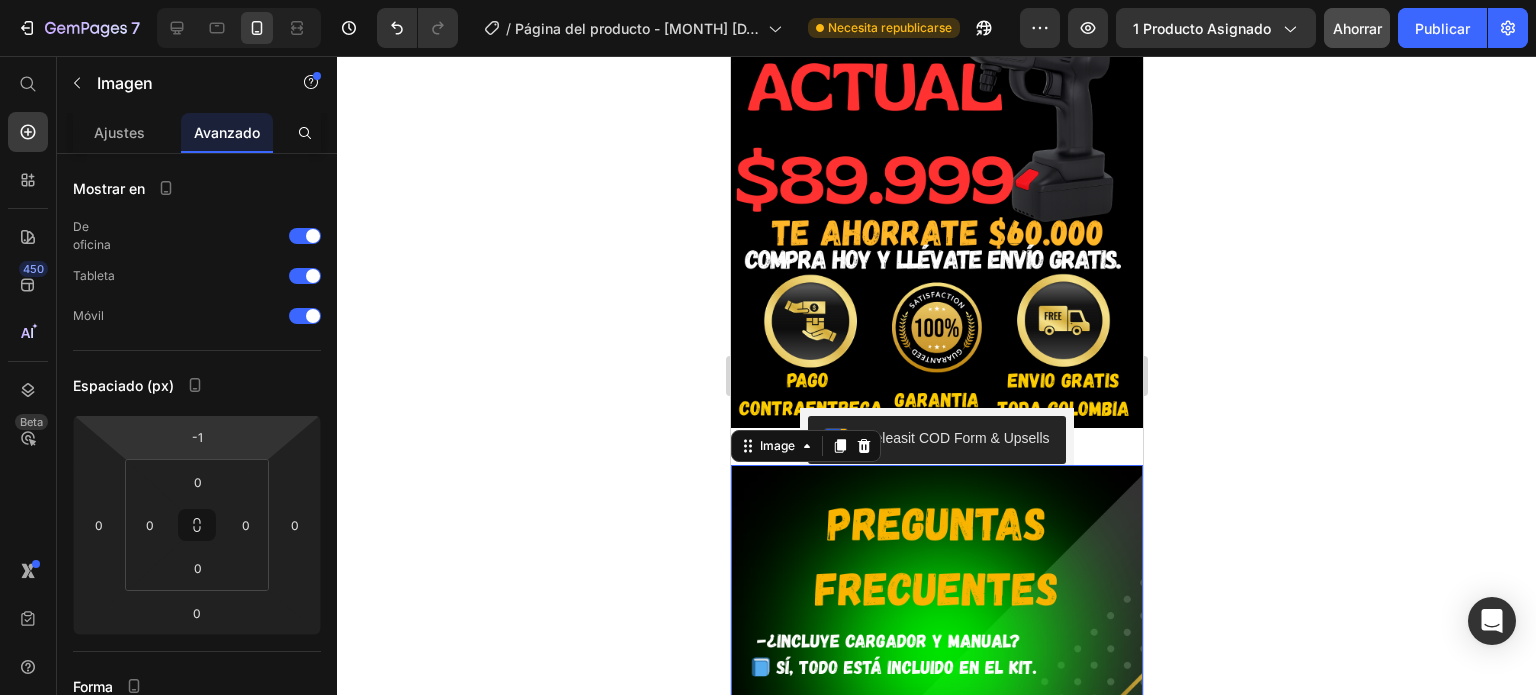 click 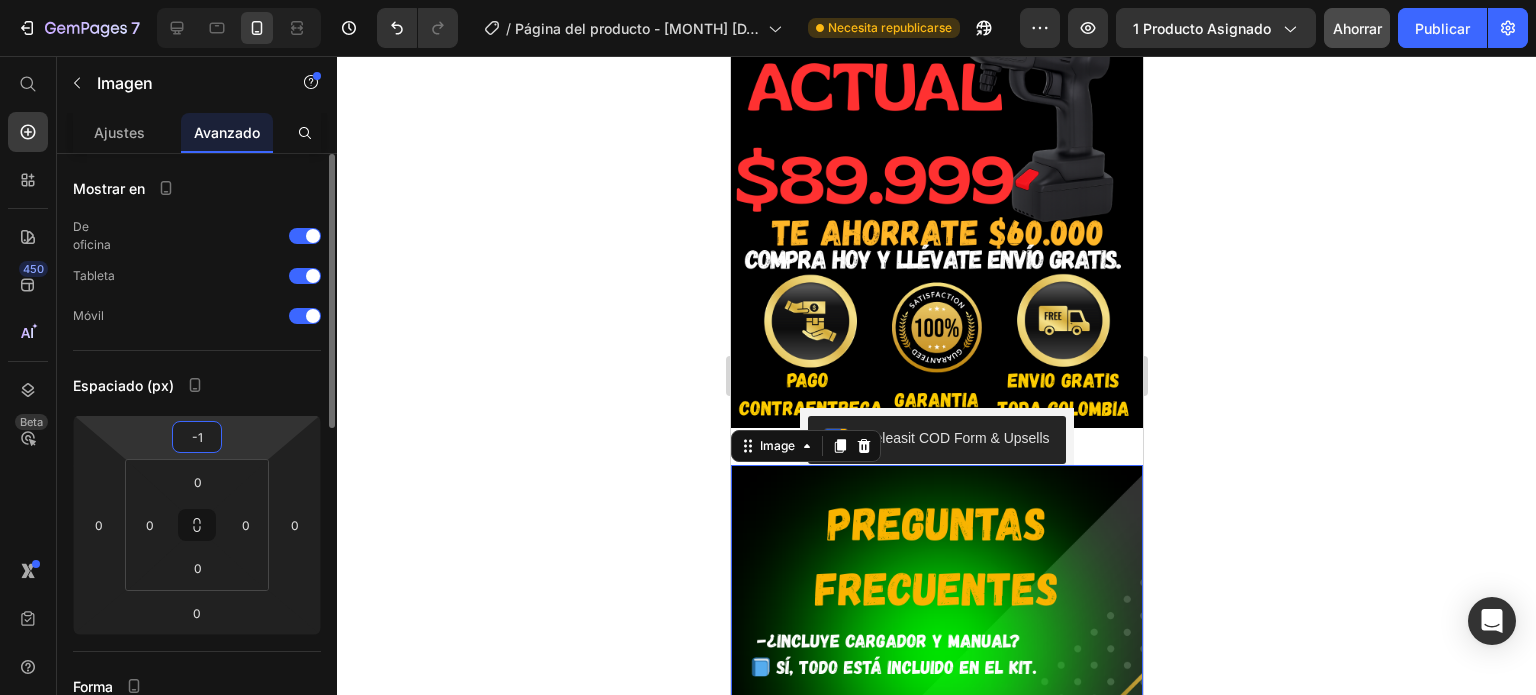 click on "-1" at bounding box center (197, 437) 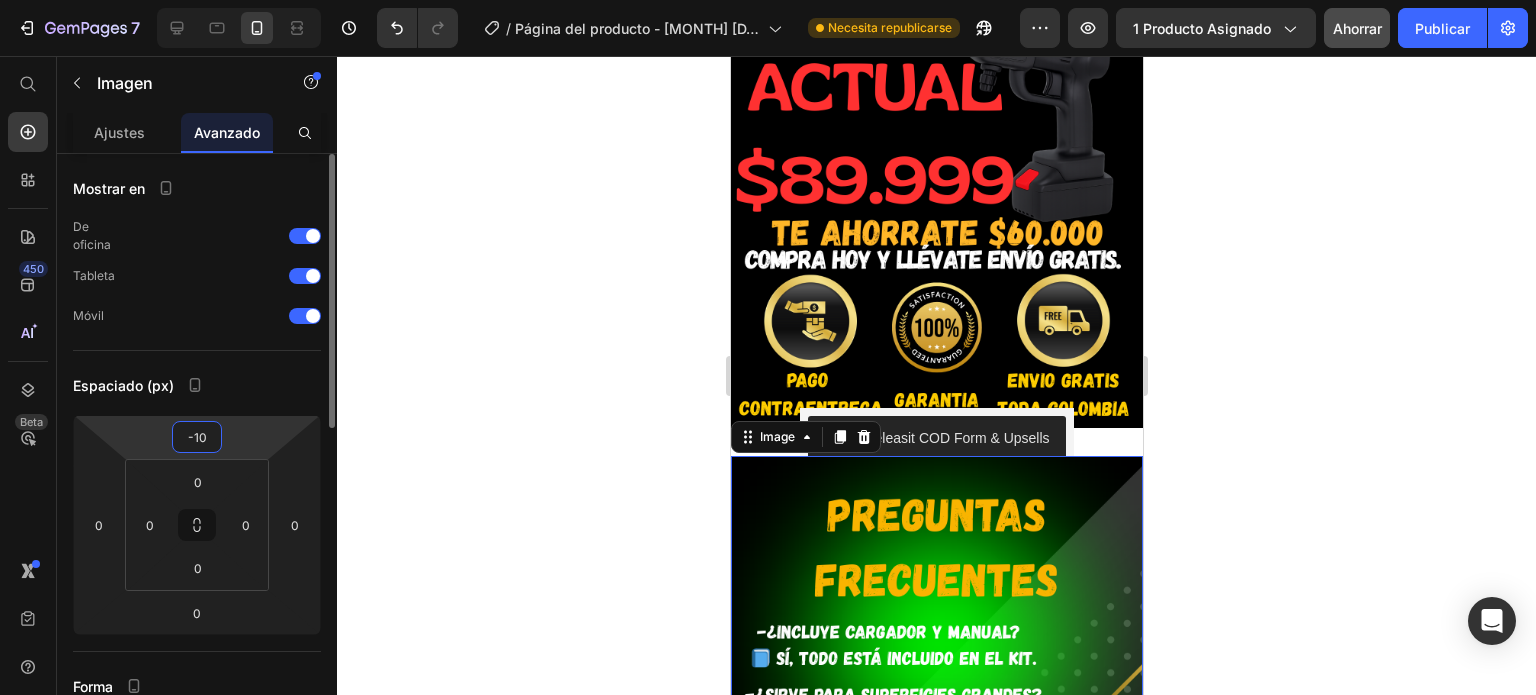 type on "-1" 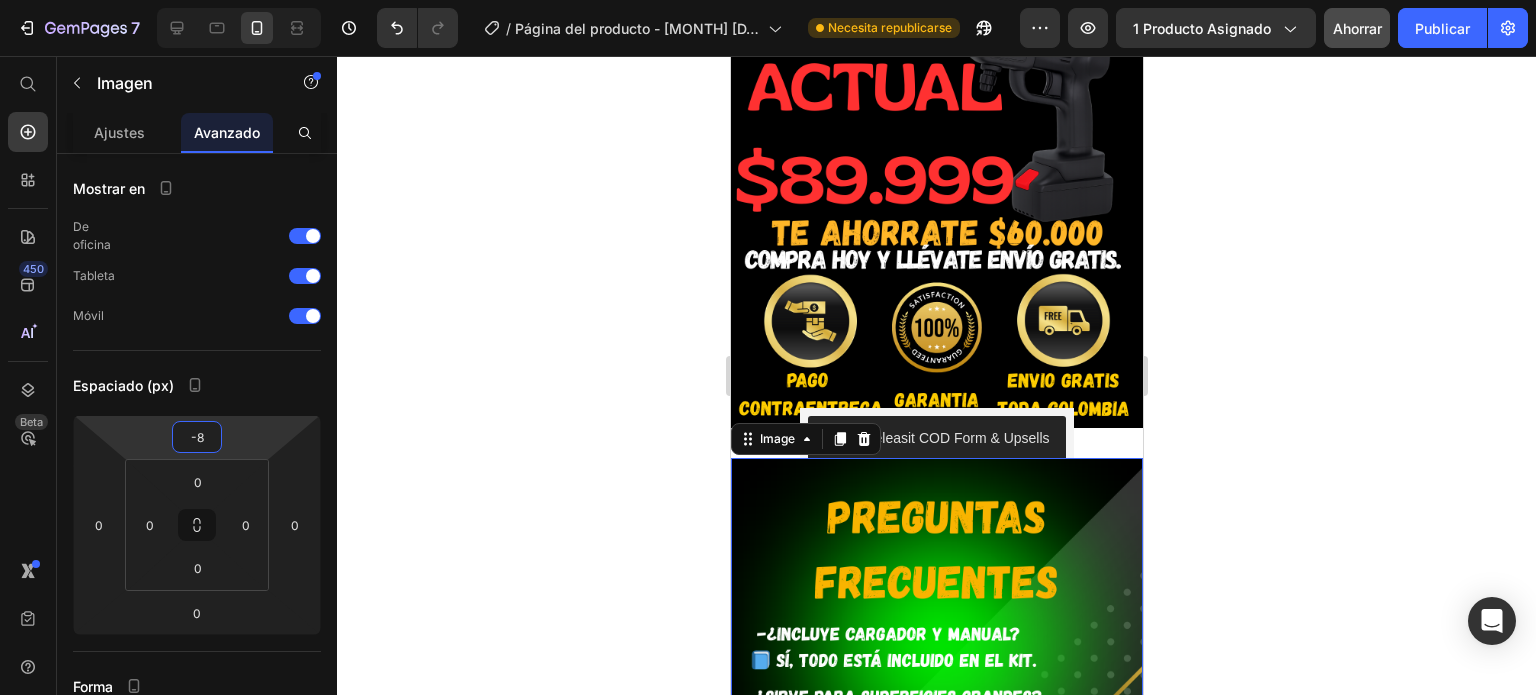 type on "-8" 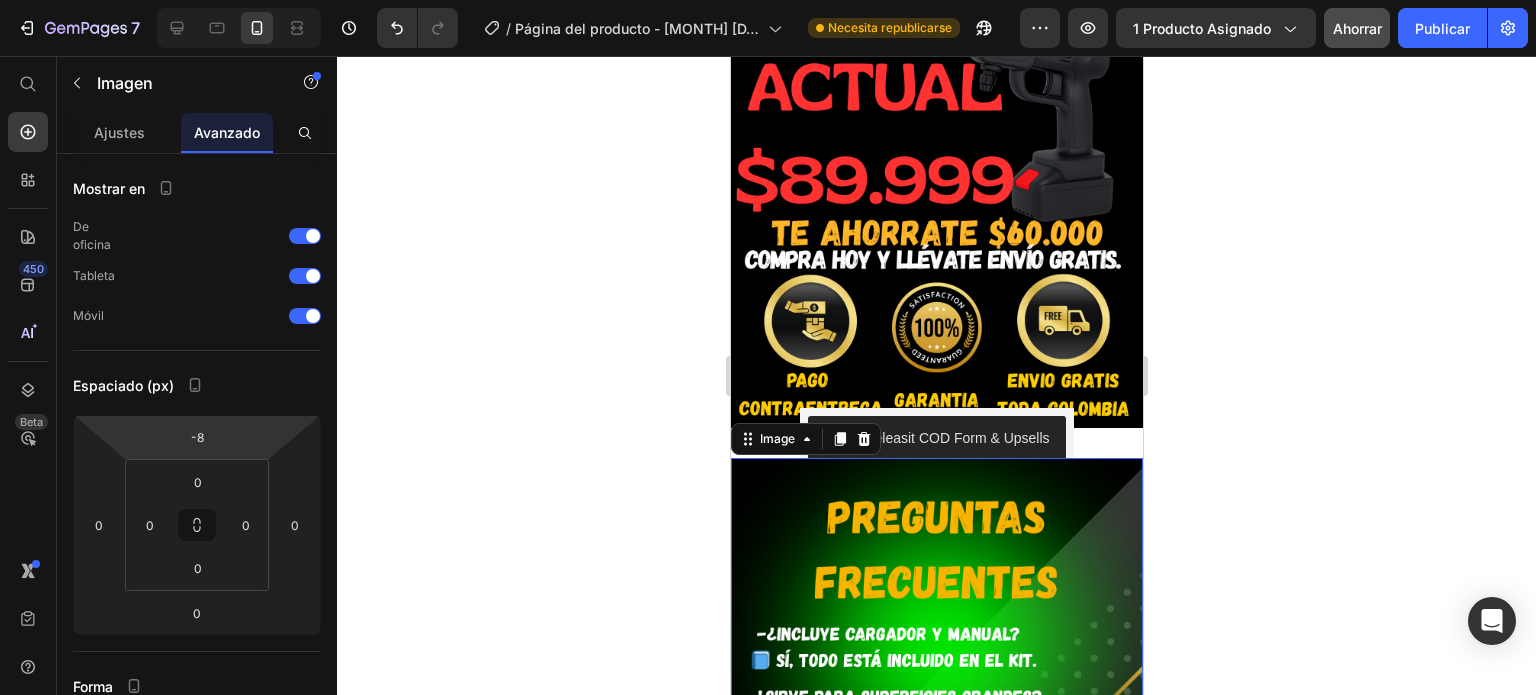 click 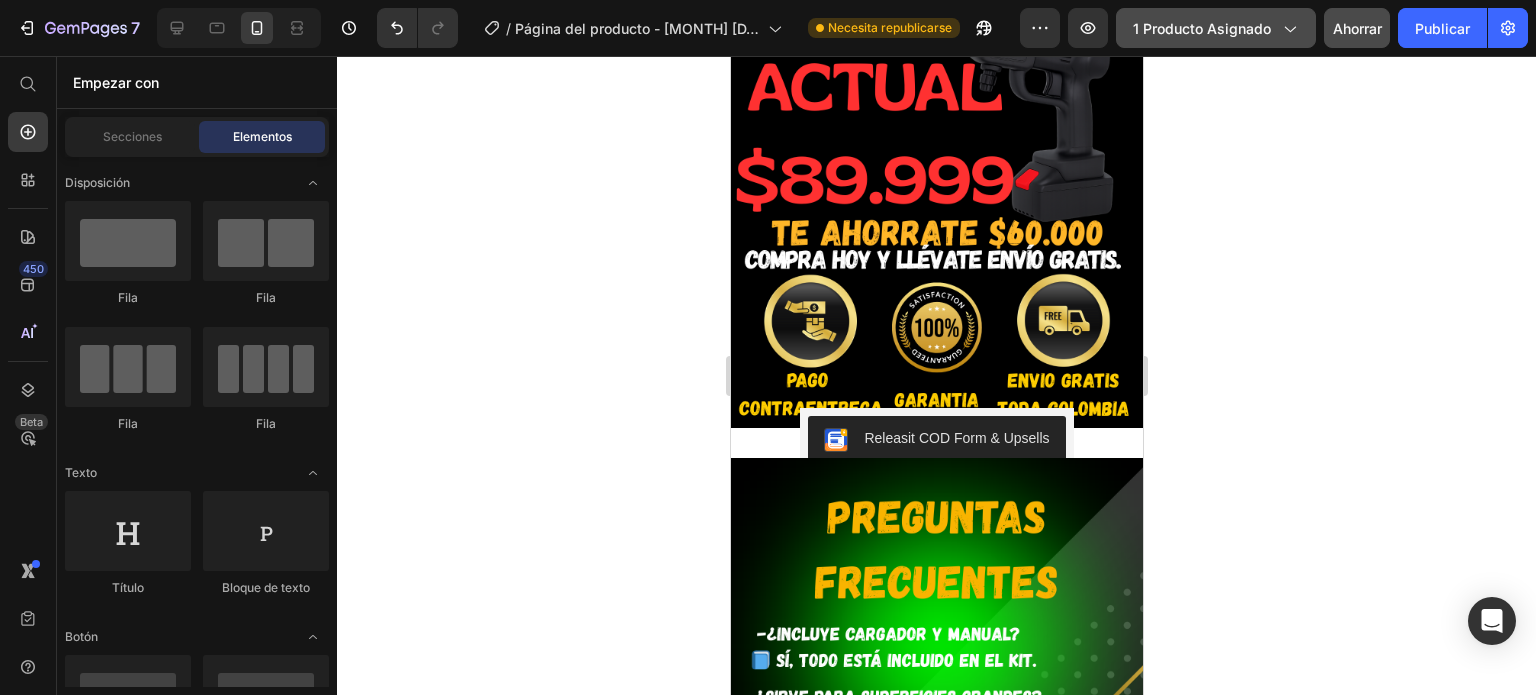 click on "1 producto asignado" at bounding box center [1202, 28] 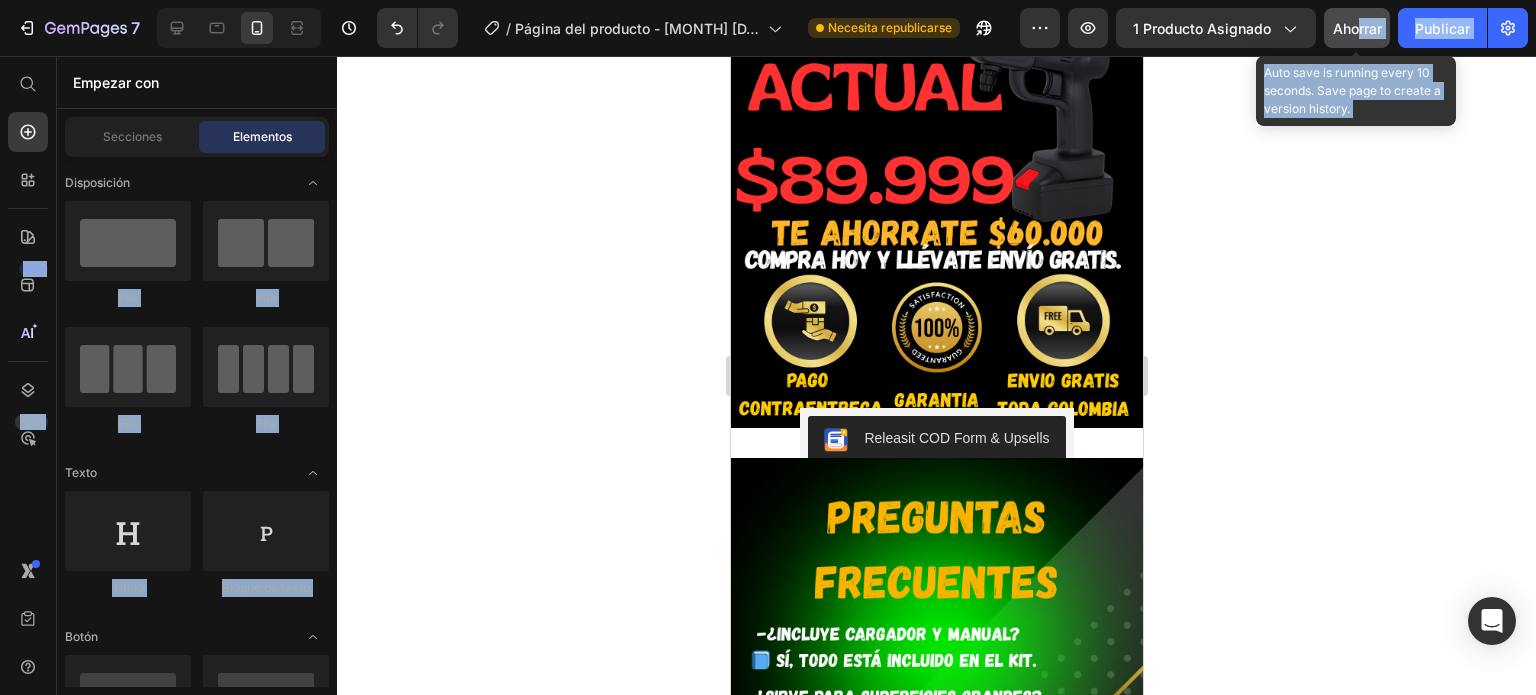 drag, startPoint x: 1386, startPoint y: 88, endPoint x: 1360, endPoint y: 39, distance: 55.470715 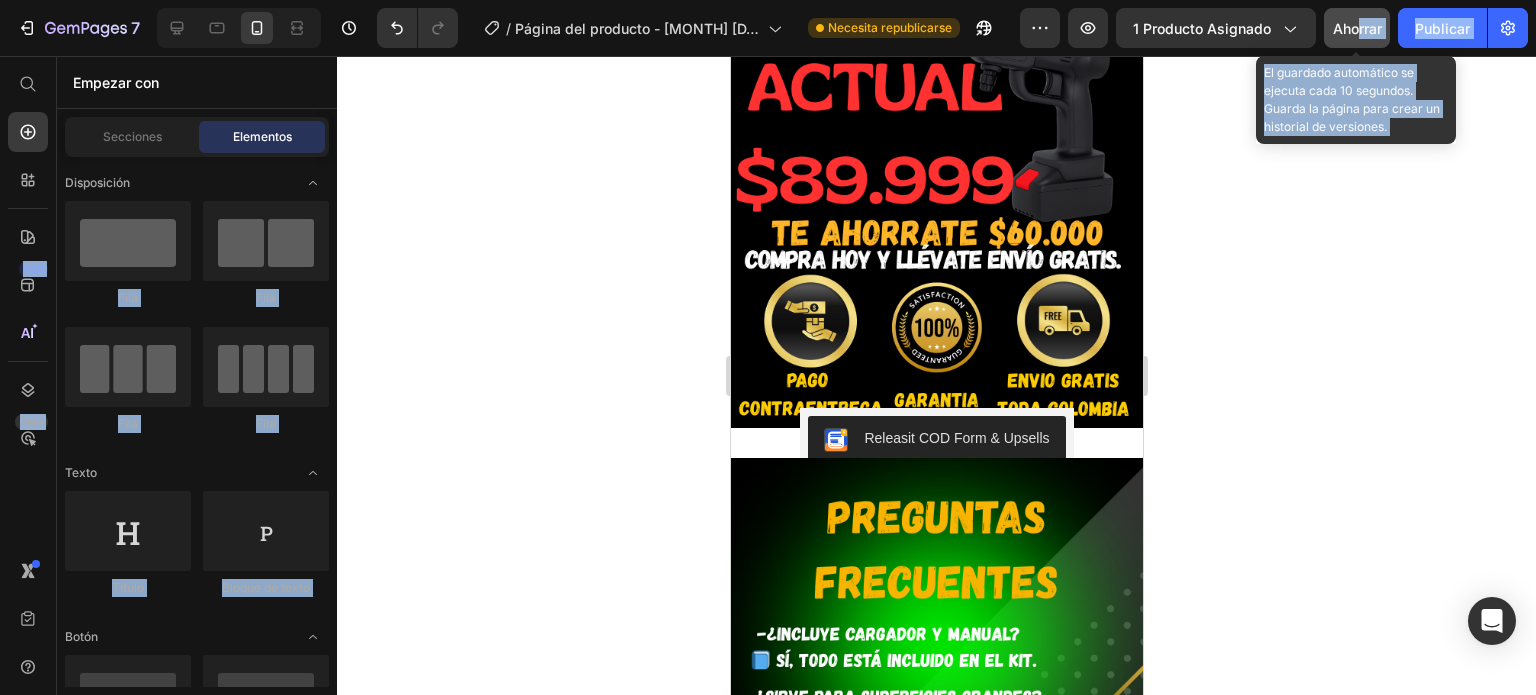 click on "Ahorrar" 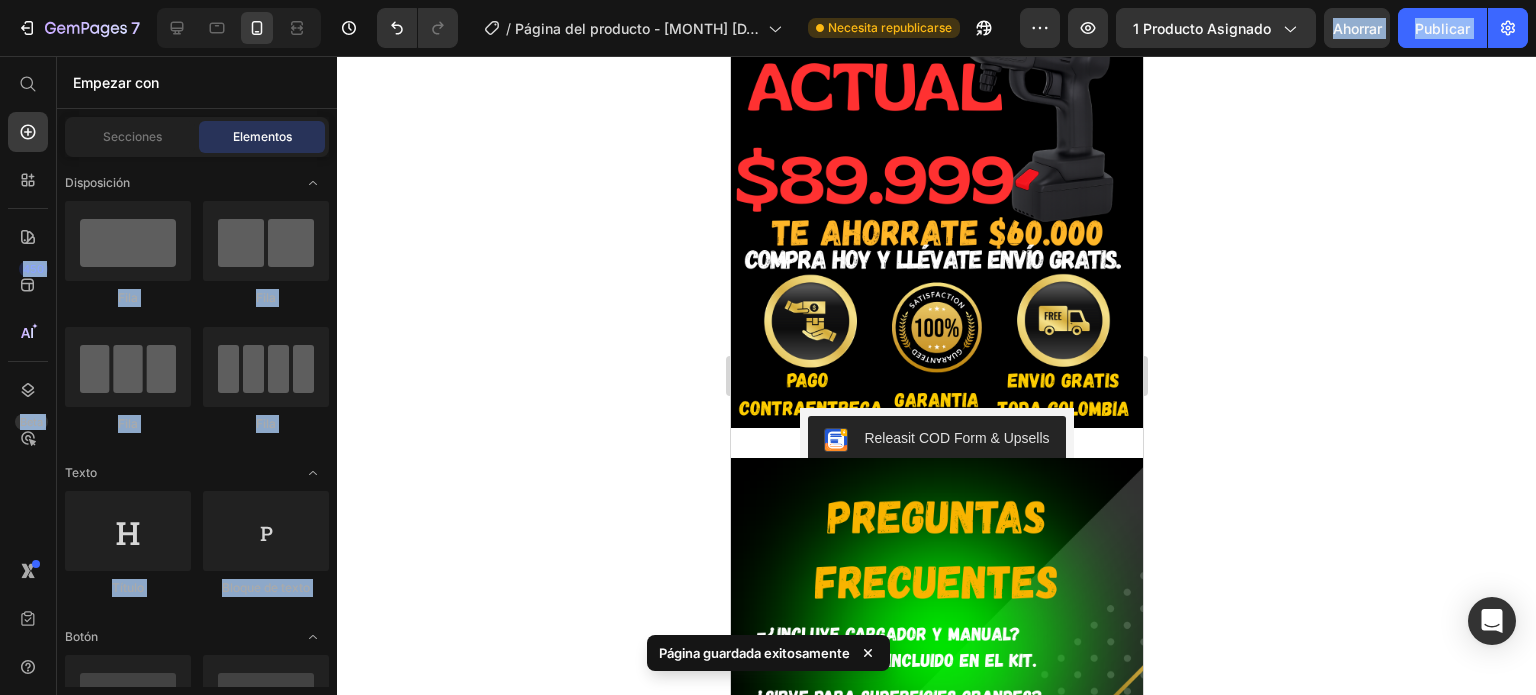 click 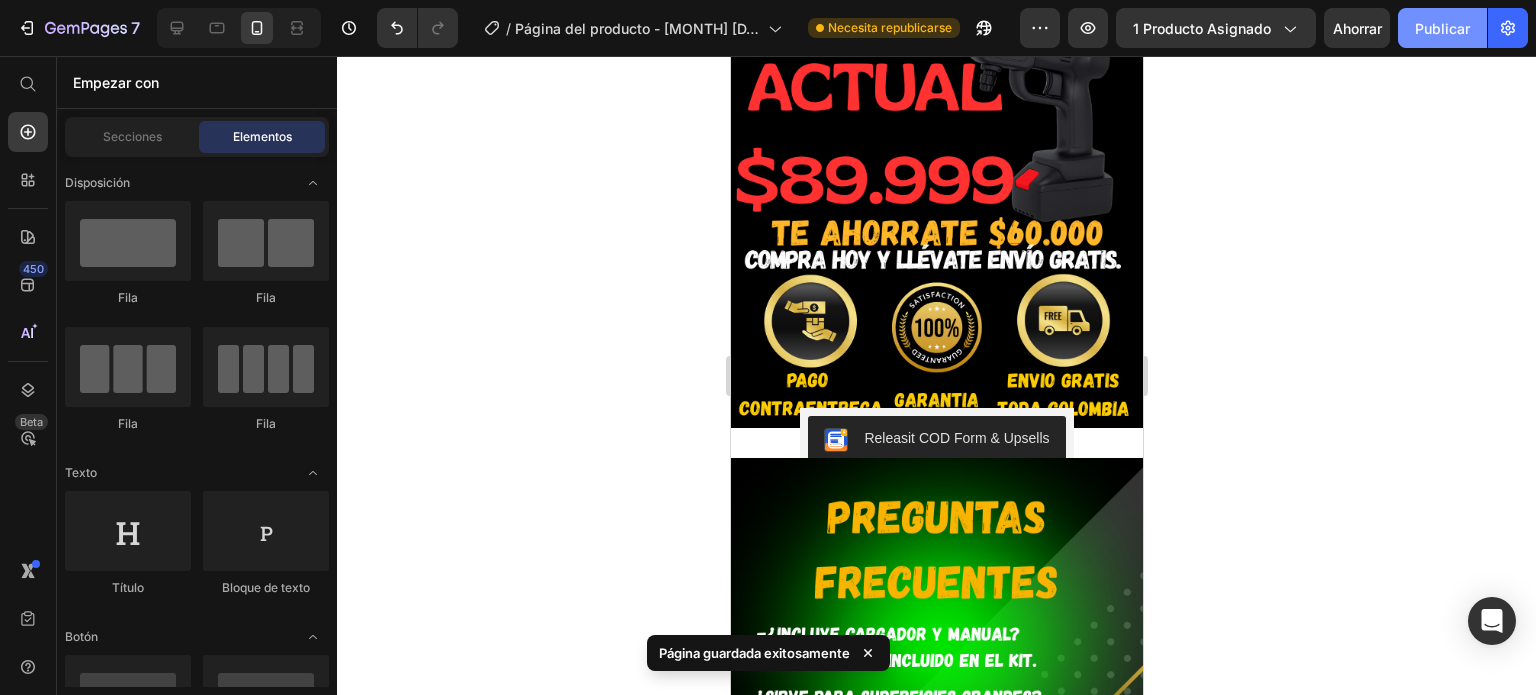 click on "Publicar" at bounding box center (1442, 28) 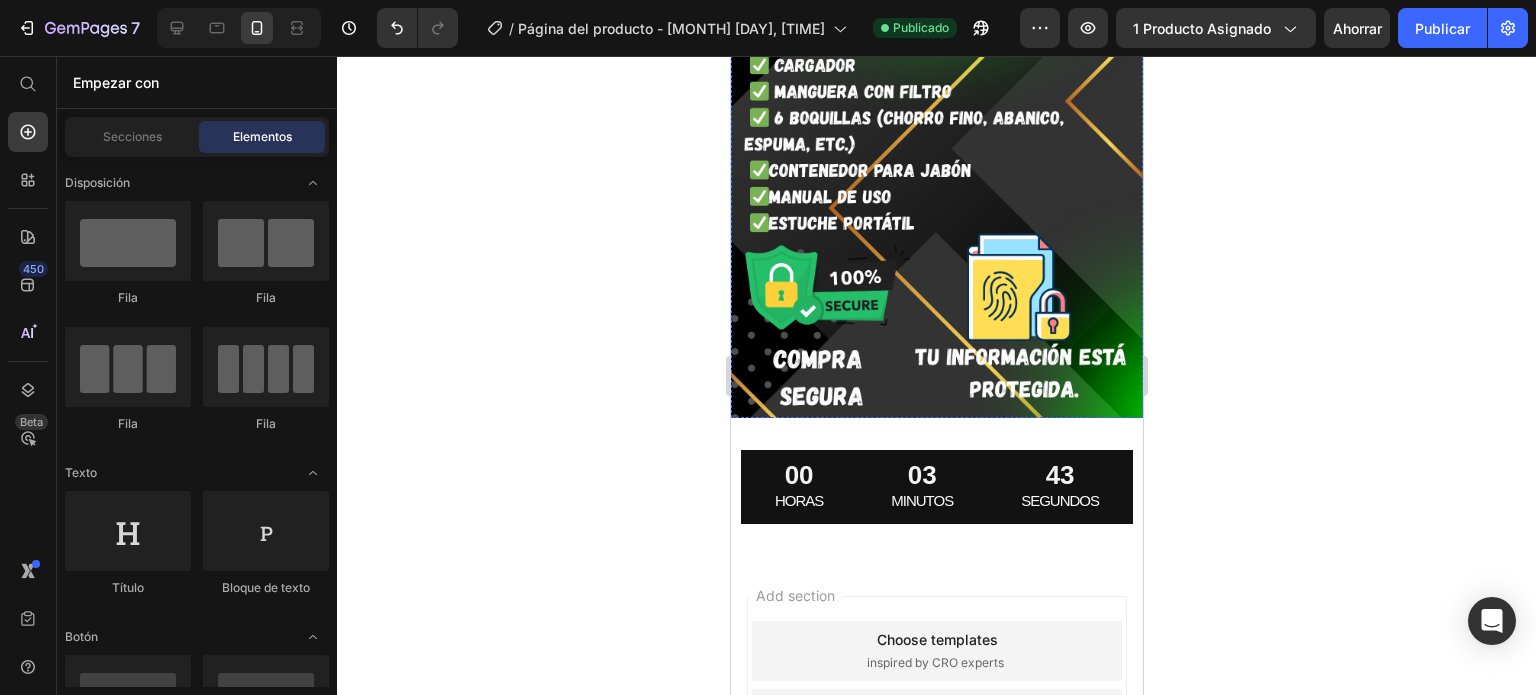 scroll, scrollTop: 3455, scrollLeft: 0, axis: vertical 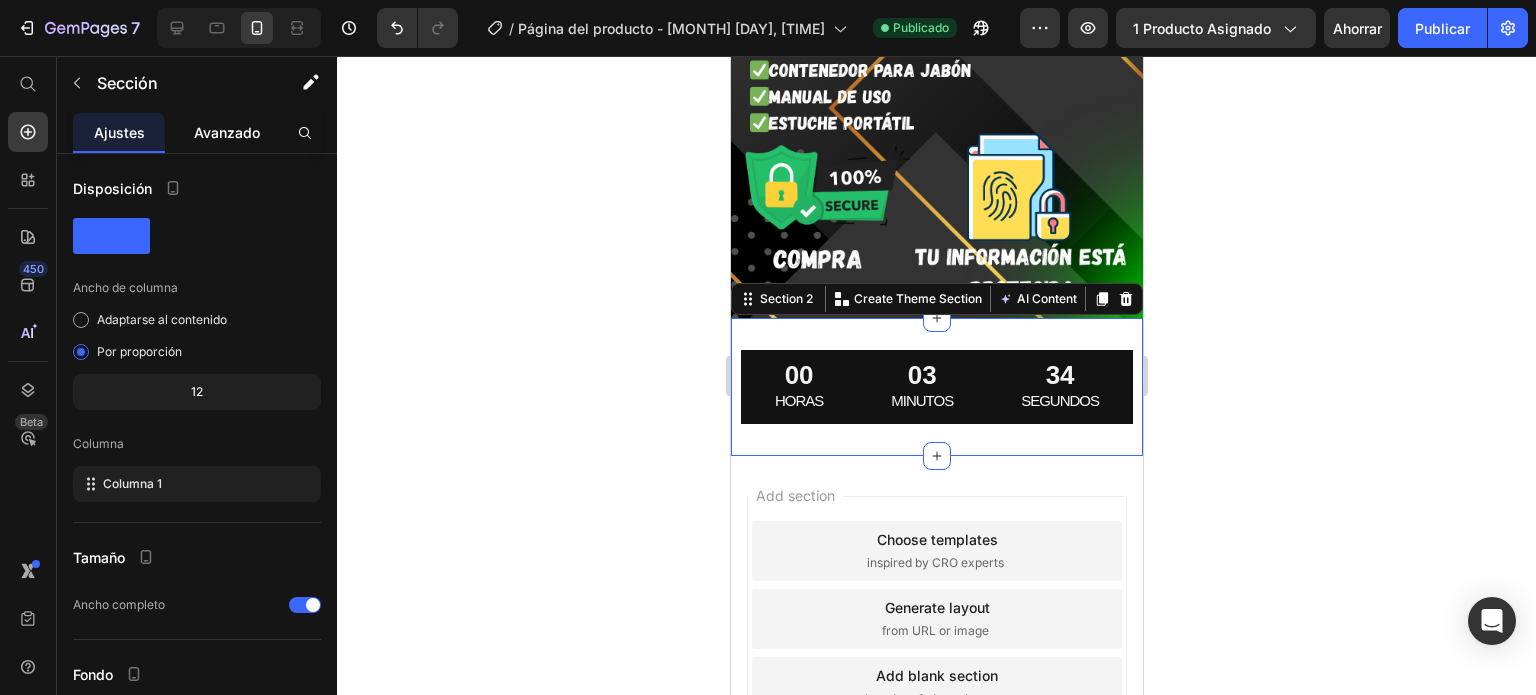 click on "Avanzado" at bounding box center [227, 132] 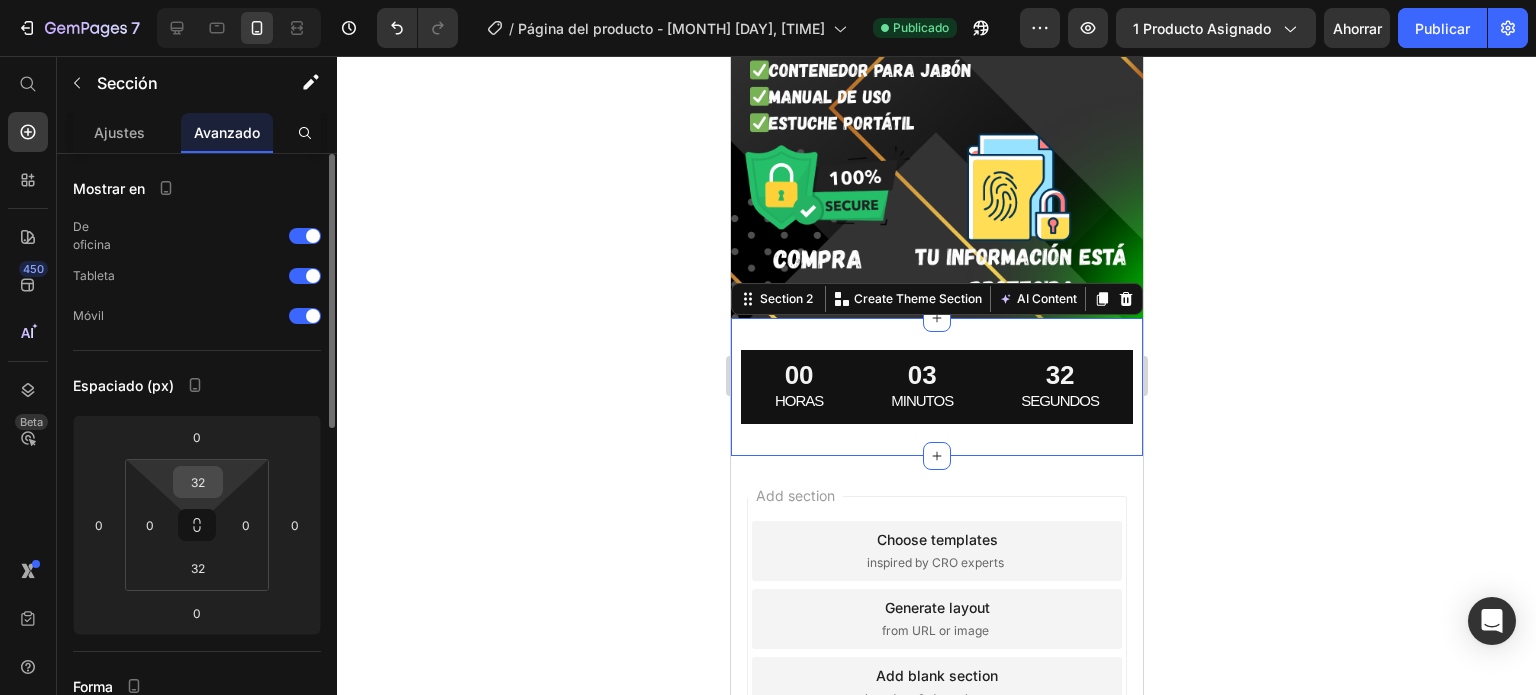 click on "32" at bounding box center (198, 482) 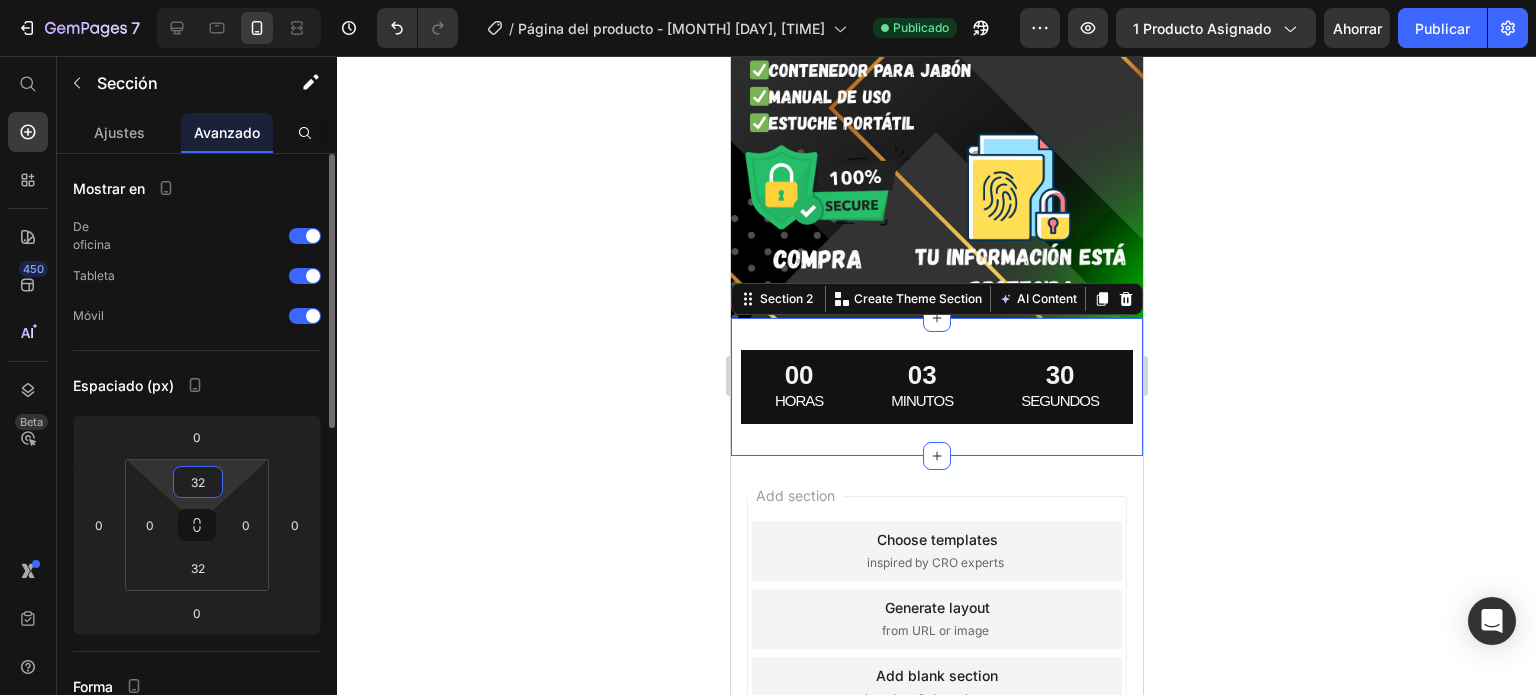 click on "32" at bounding box center [198, 482] 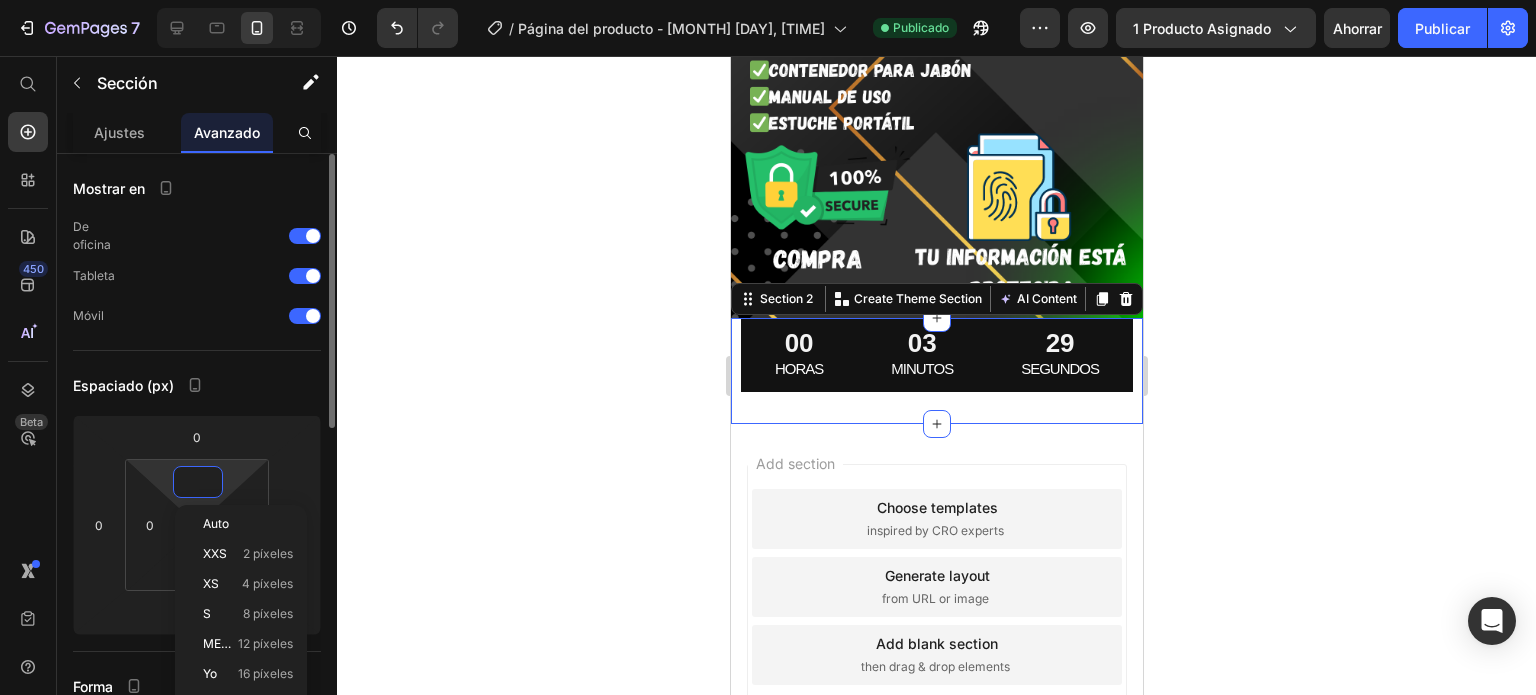 scroll, scrollTop: 3423, scrollLeft: 0, axis: vertical 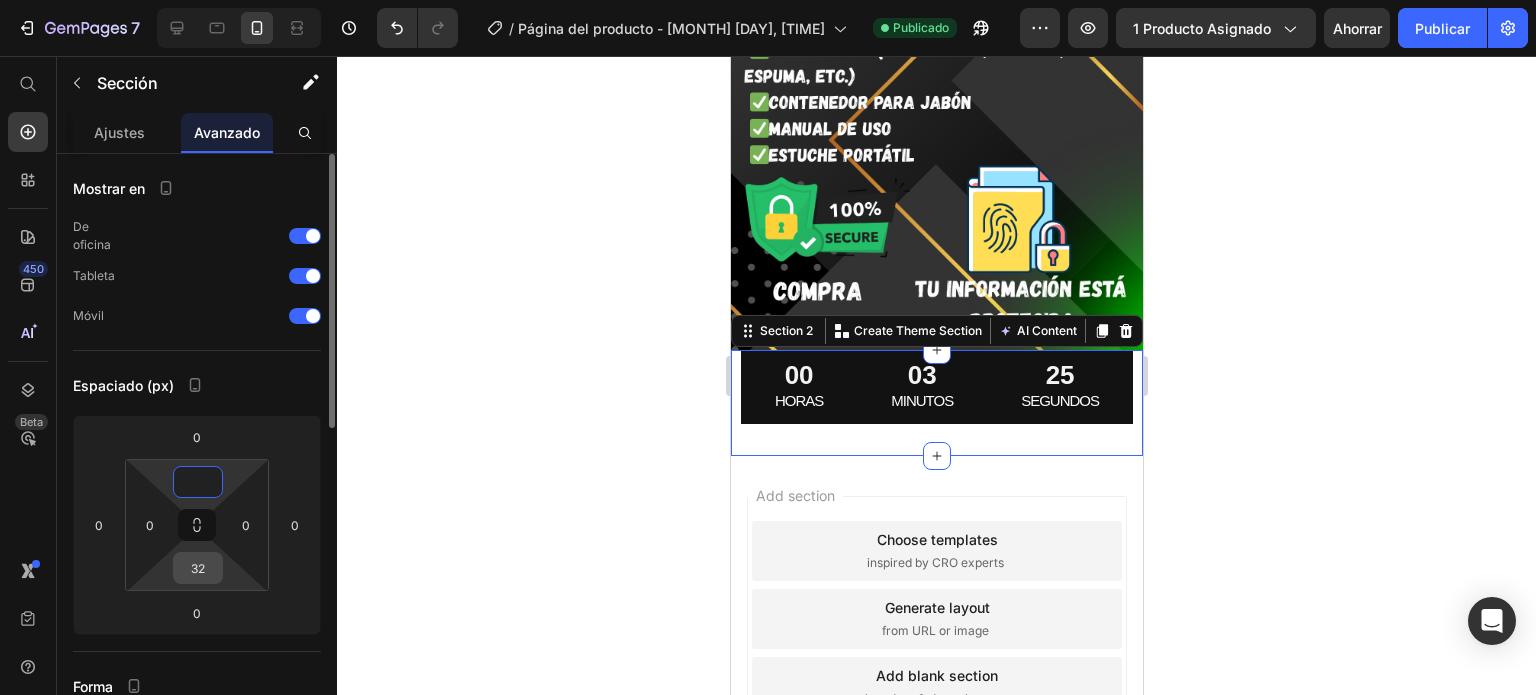type on "0" 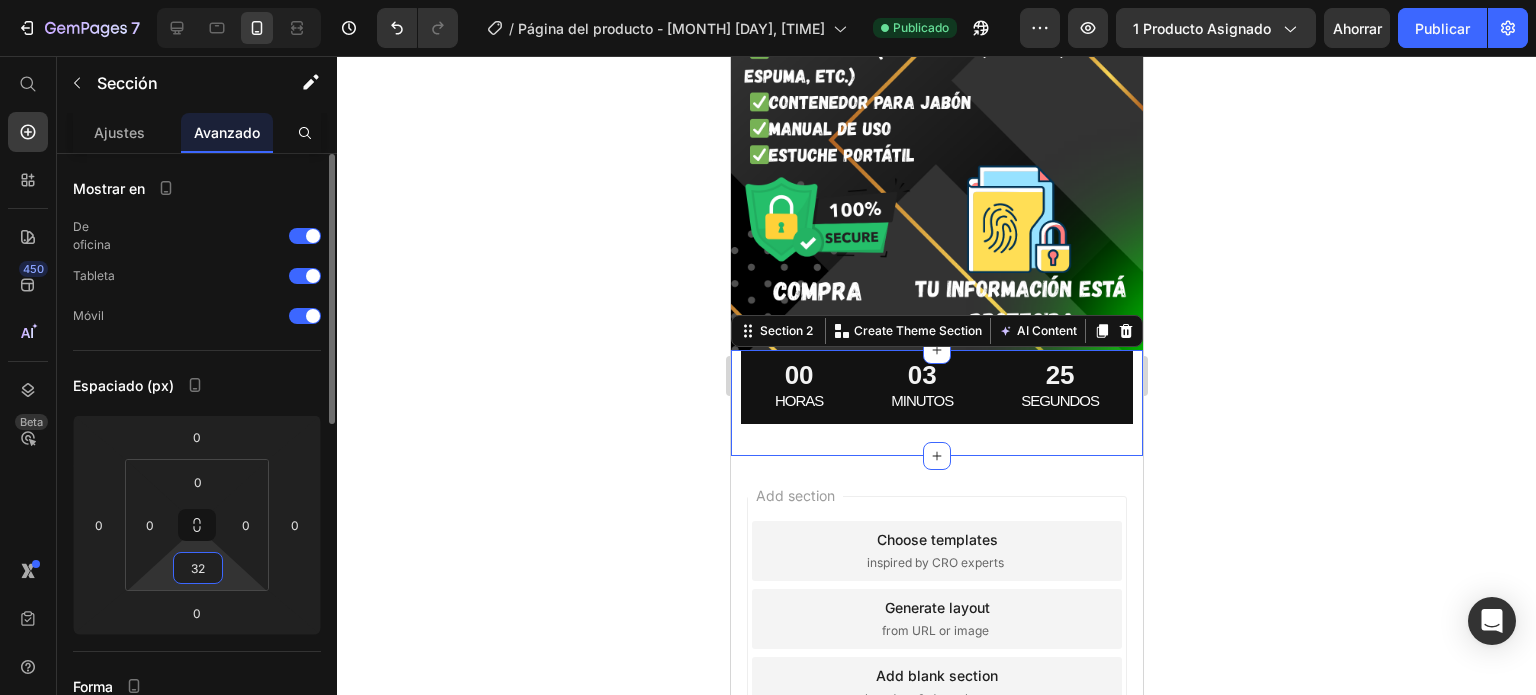 click on "32" at bounding box center [198, 568] 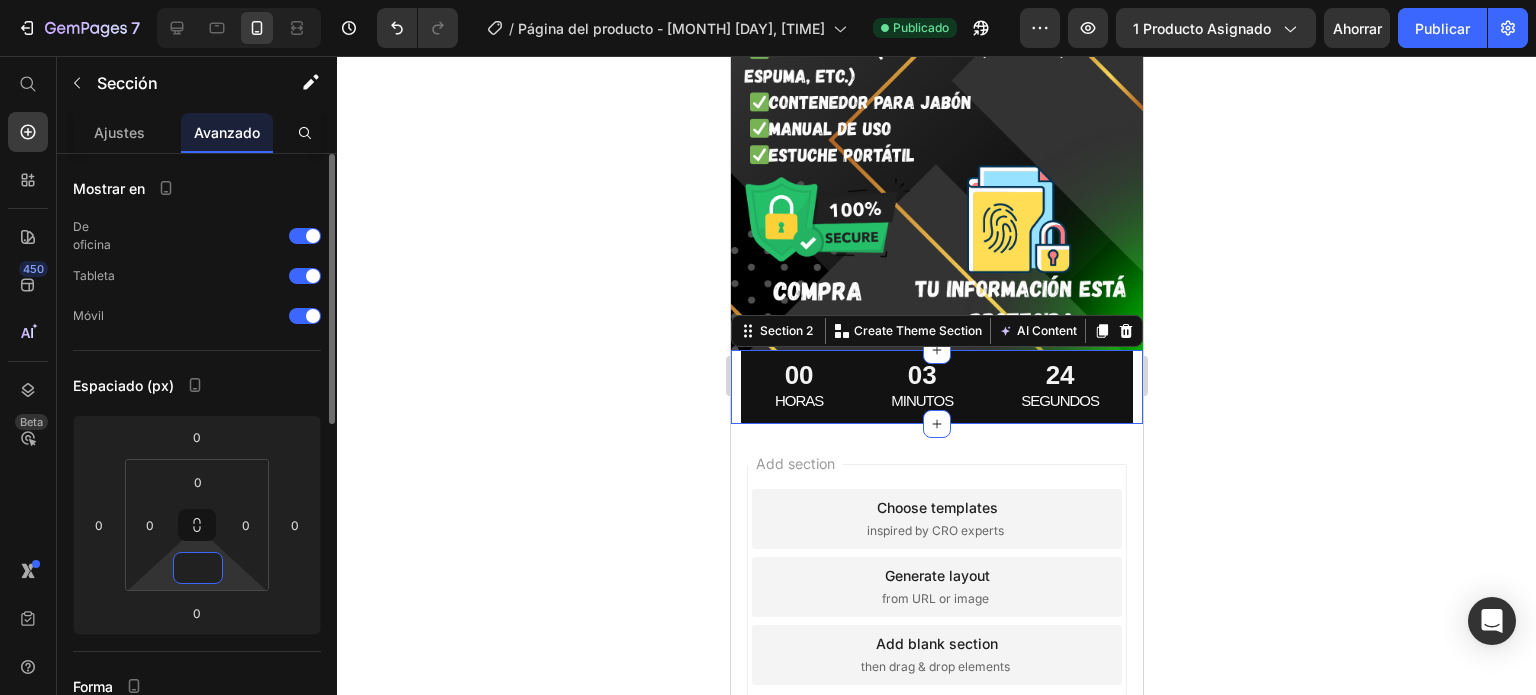 scroll, scrollTop: 3391, scrollLeft: 0, axis: vertical 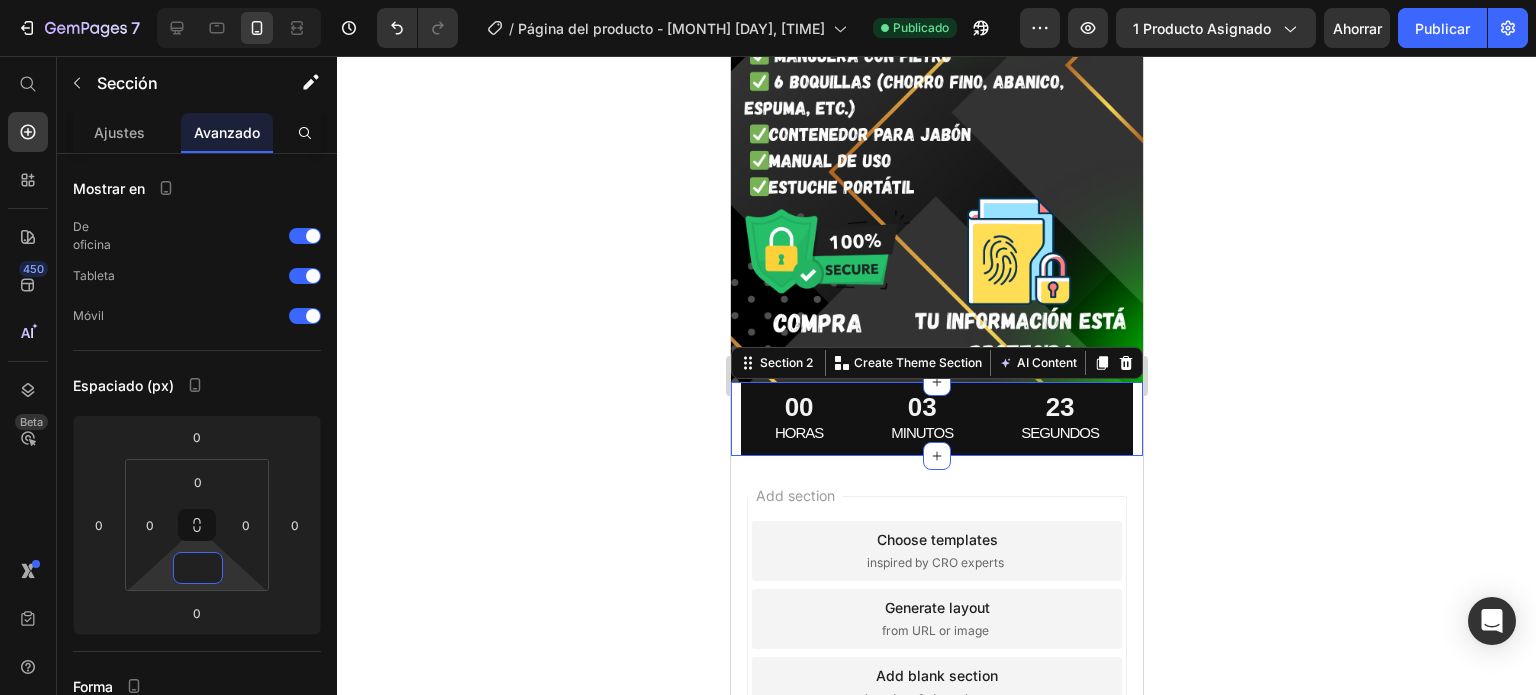 type on "0" 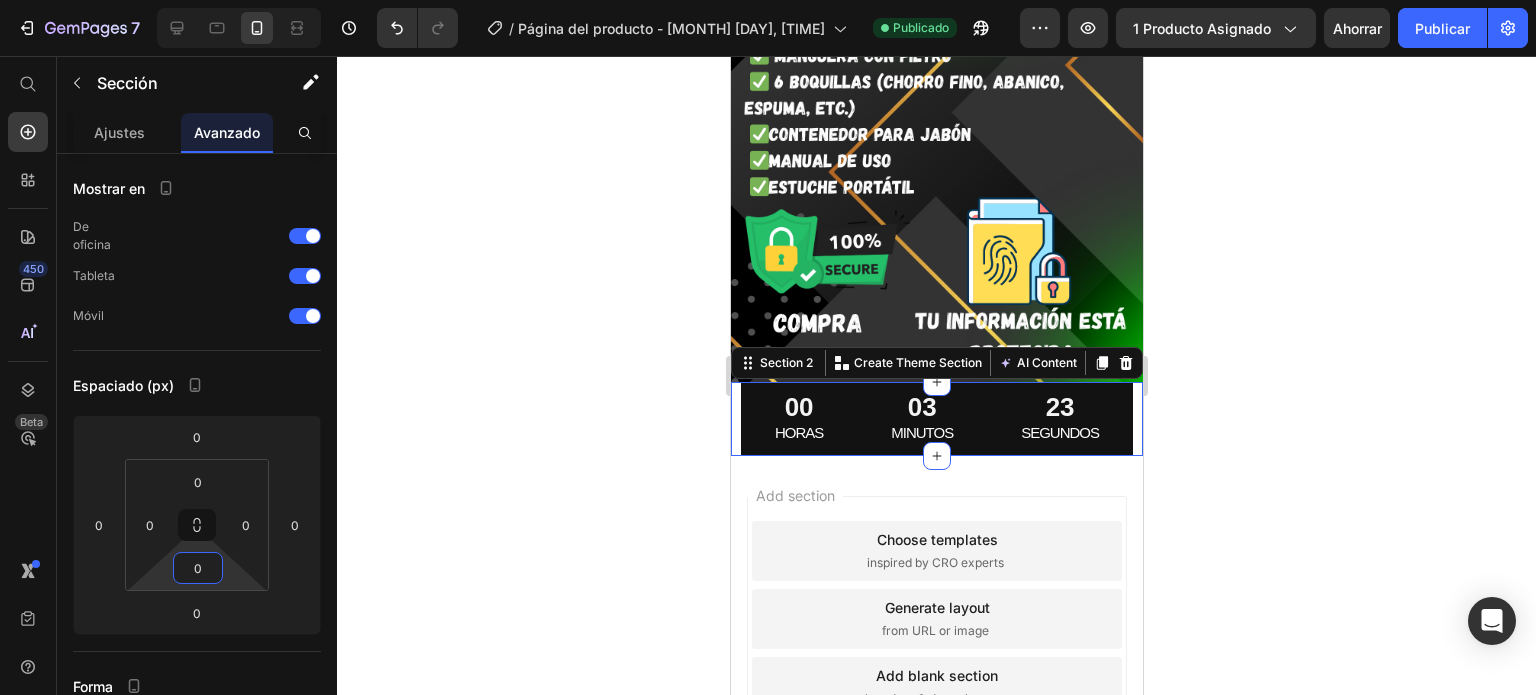 click 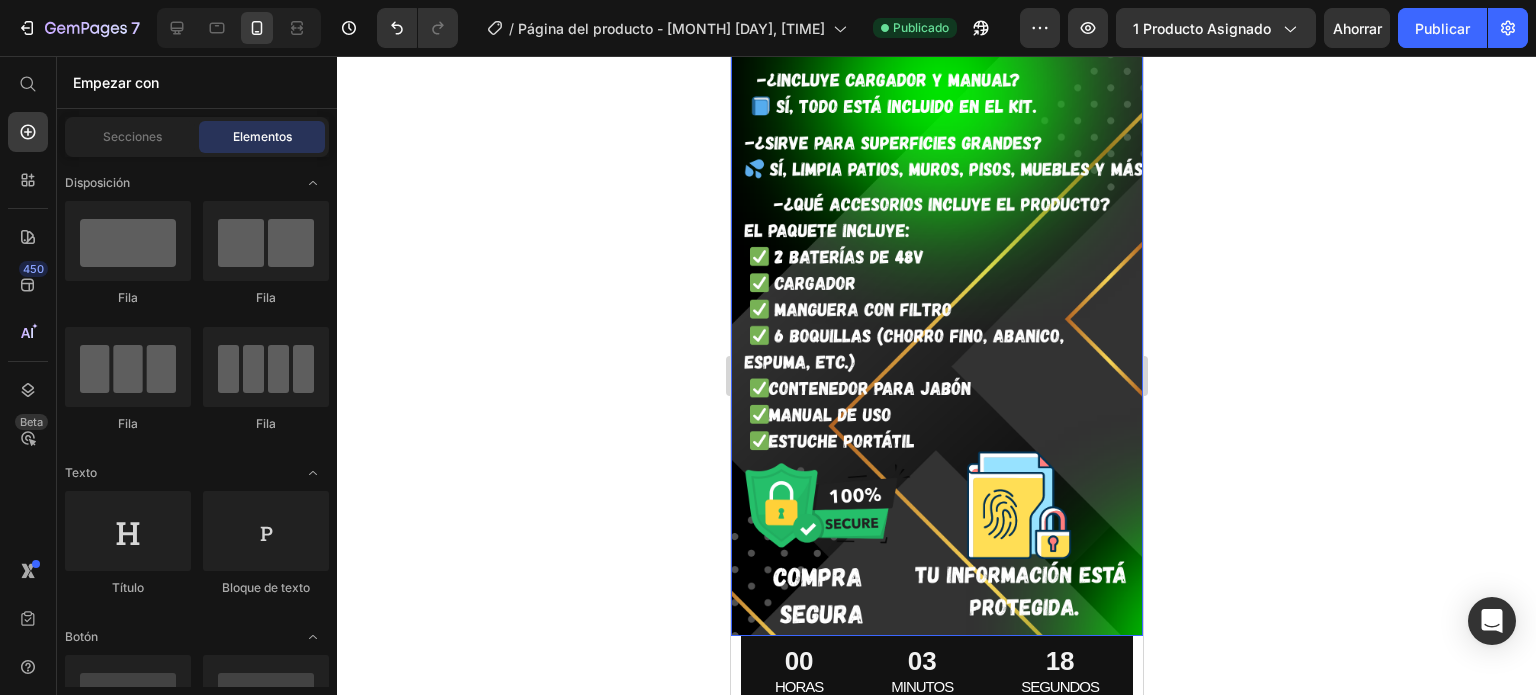 scroll, scrollTop: 3141, scrollLeft: 0, axis: vertical 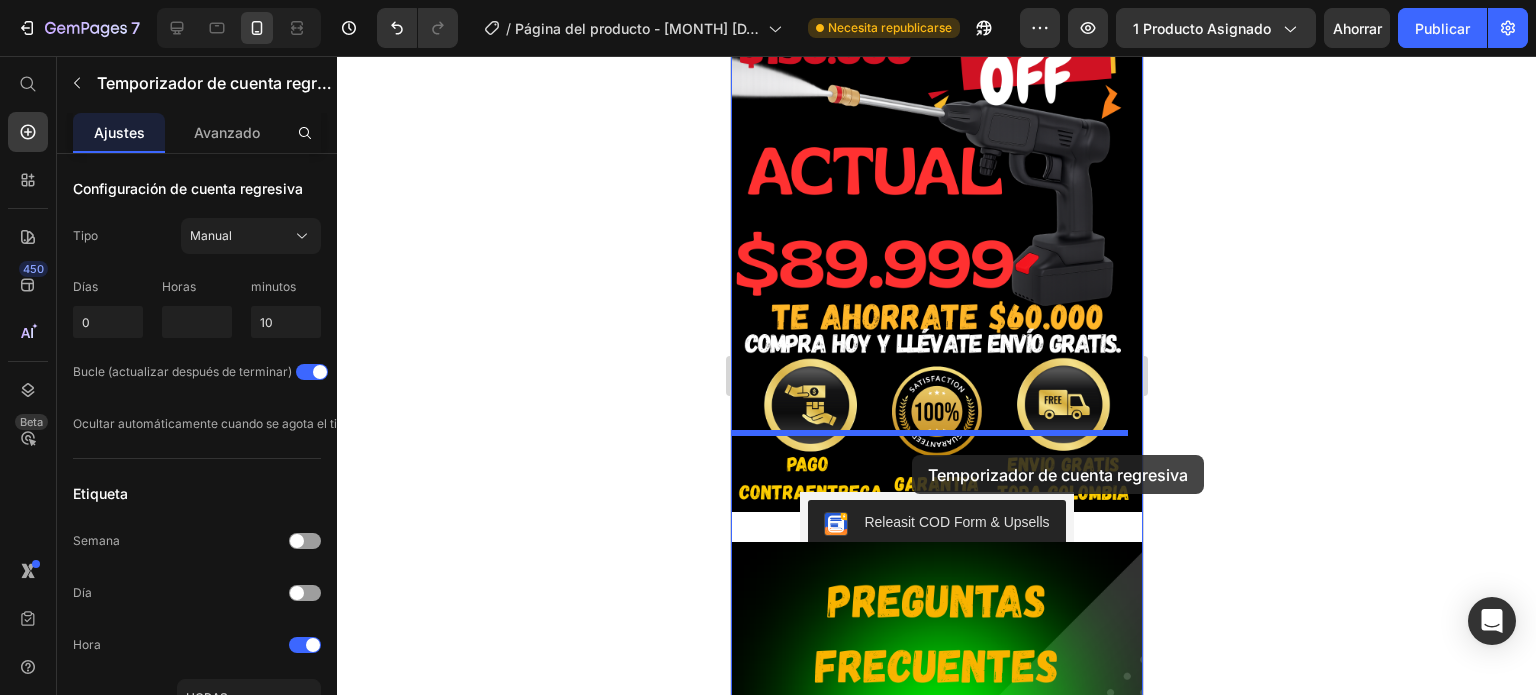 drag, startPoint x: 860, startPoint y: 484, endPoint x: 911, endPoint y: 455, distance: 58.66856 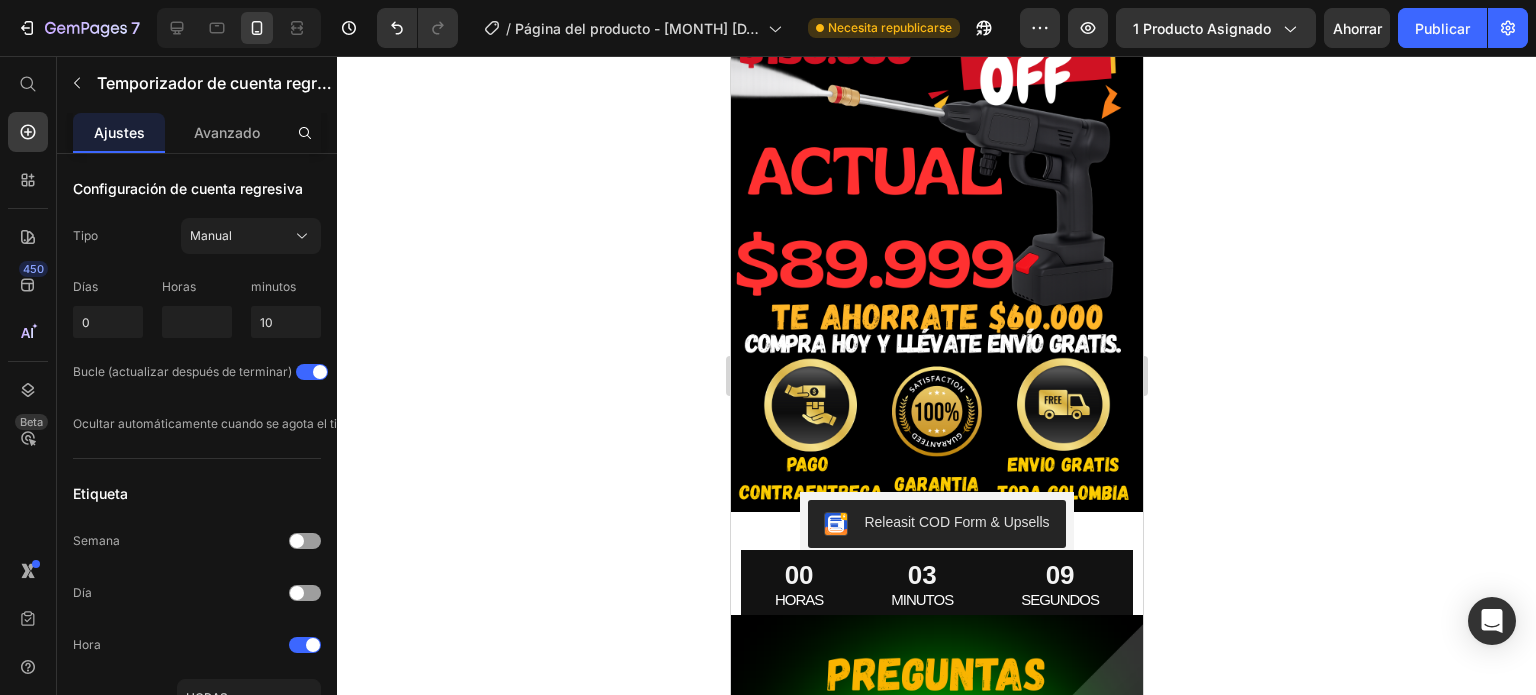 click 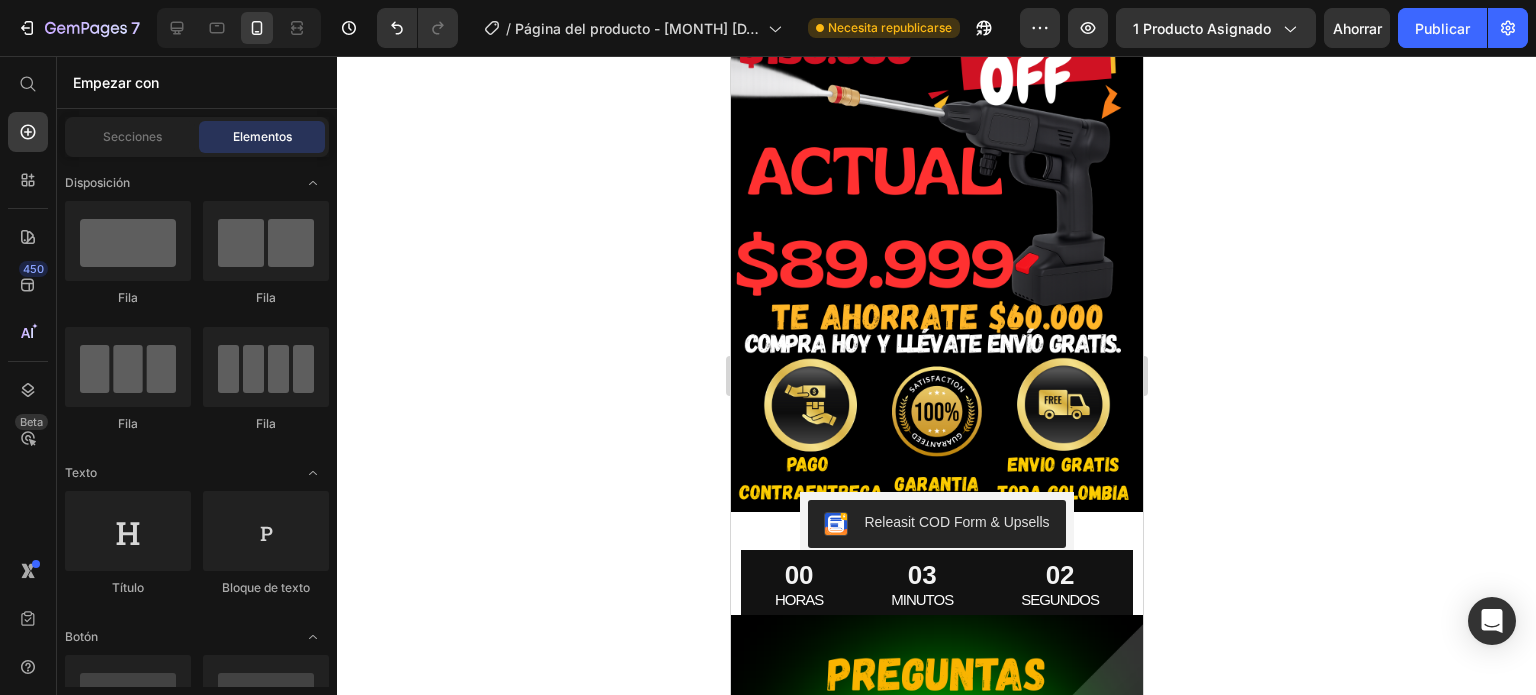 click 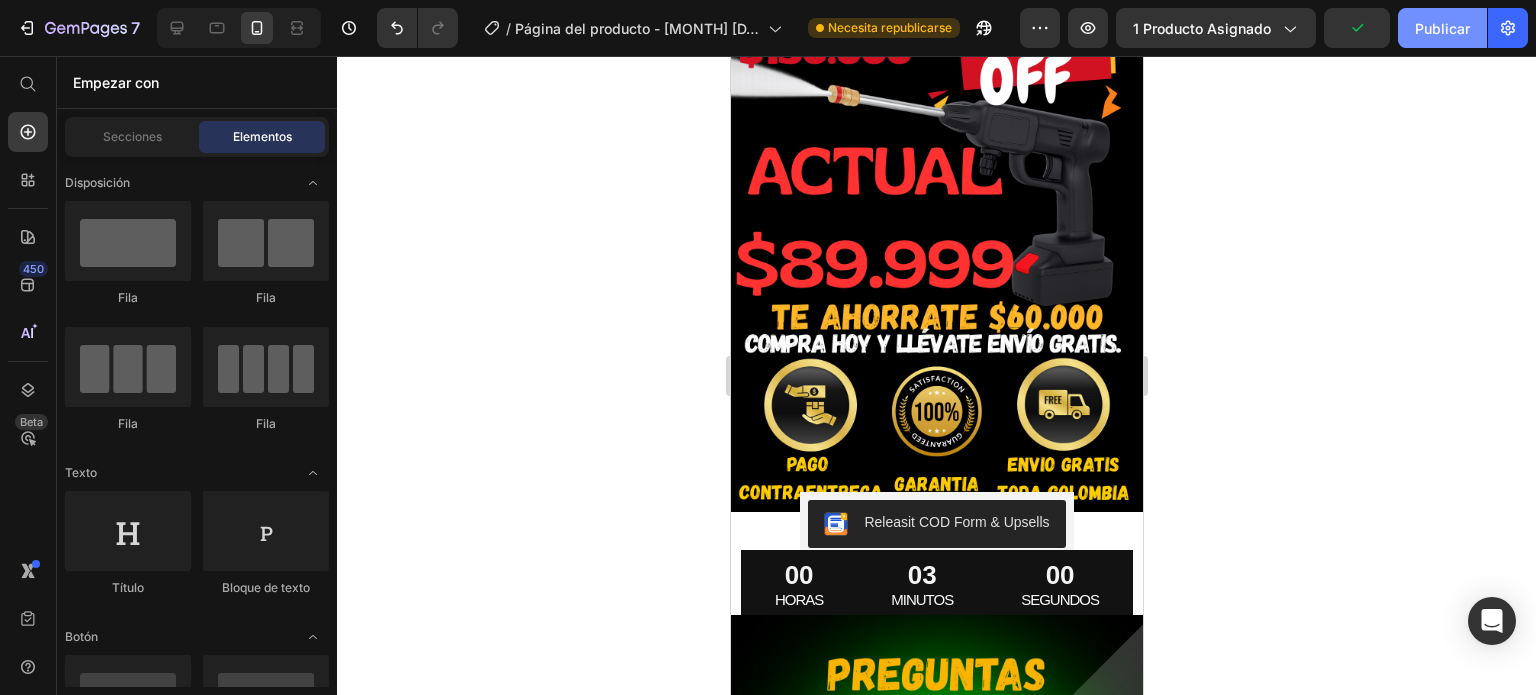 click on "Publicar" at bounding box center [1442, 28] 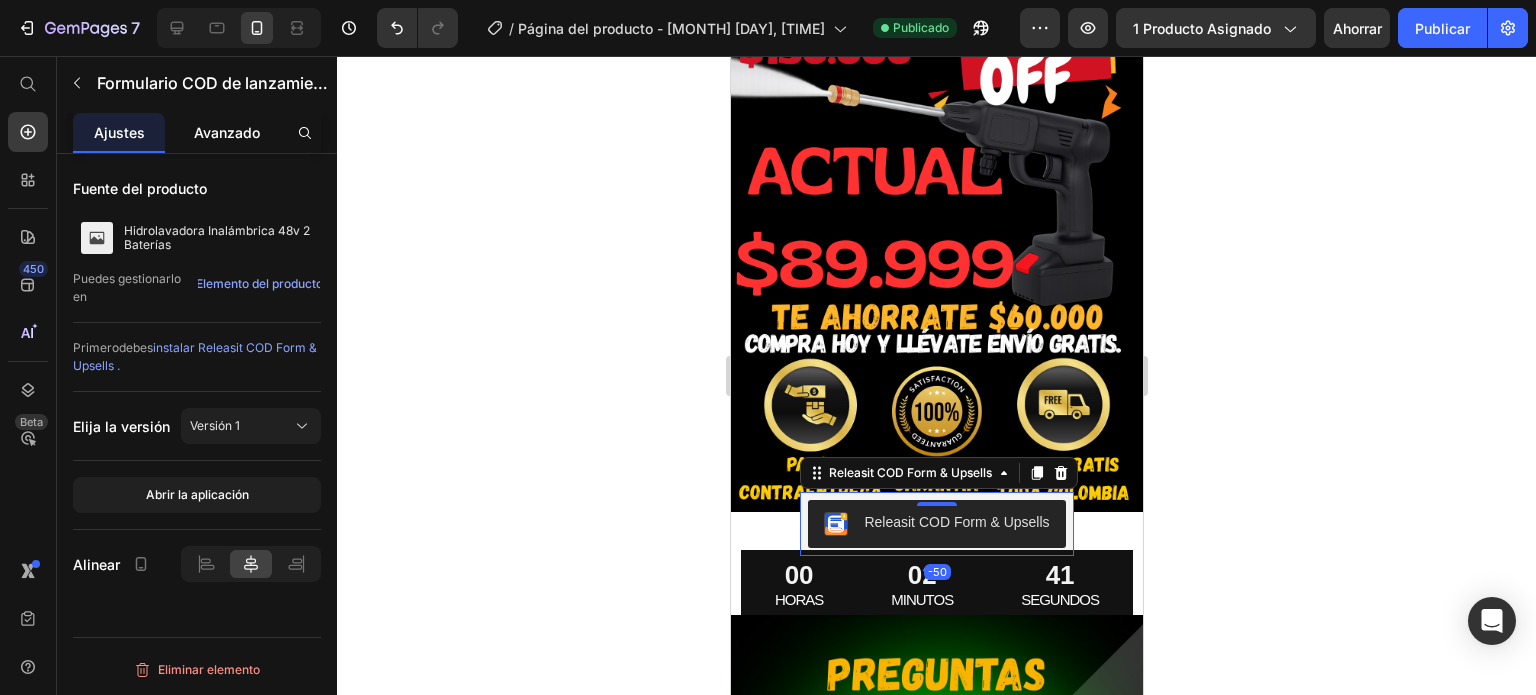 click on "Avanzado" at bounding box center (227, 132) 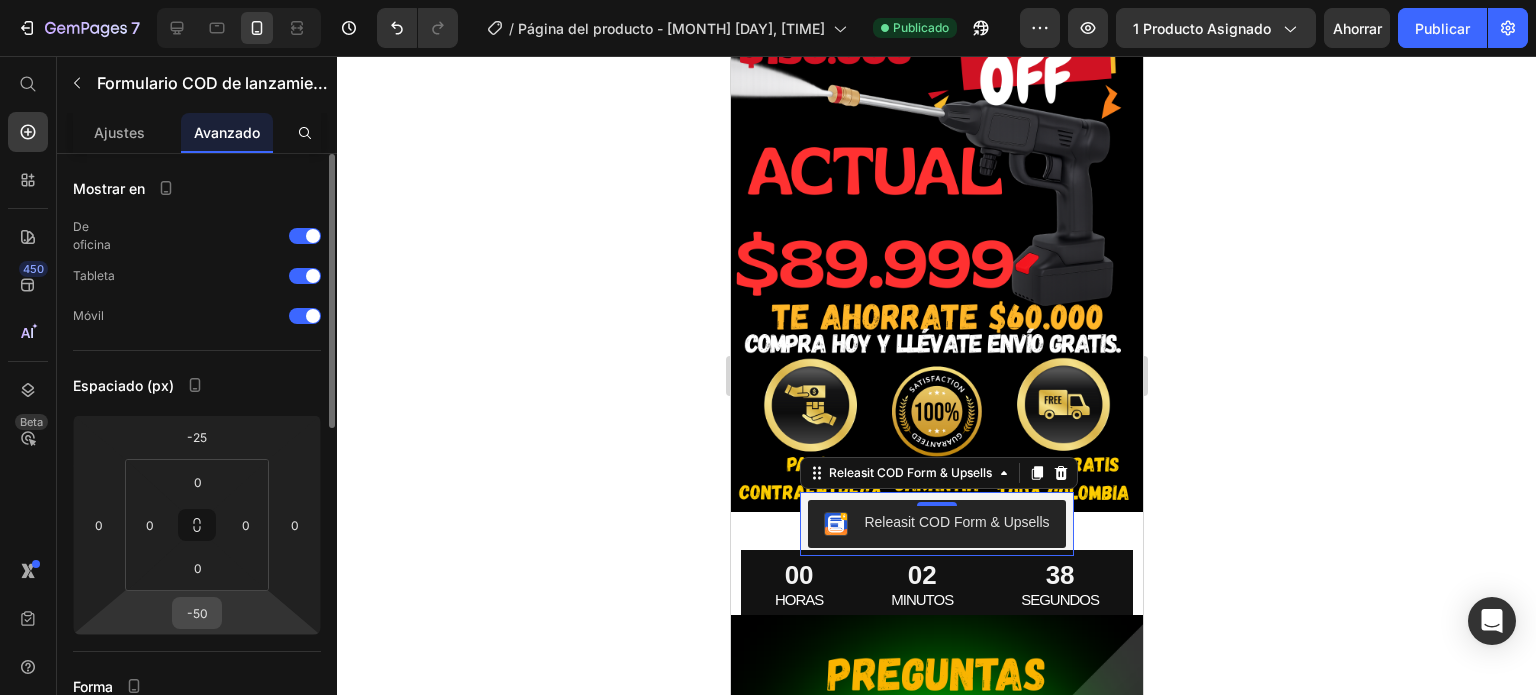click on "-50" at bounding box center (197, 613) 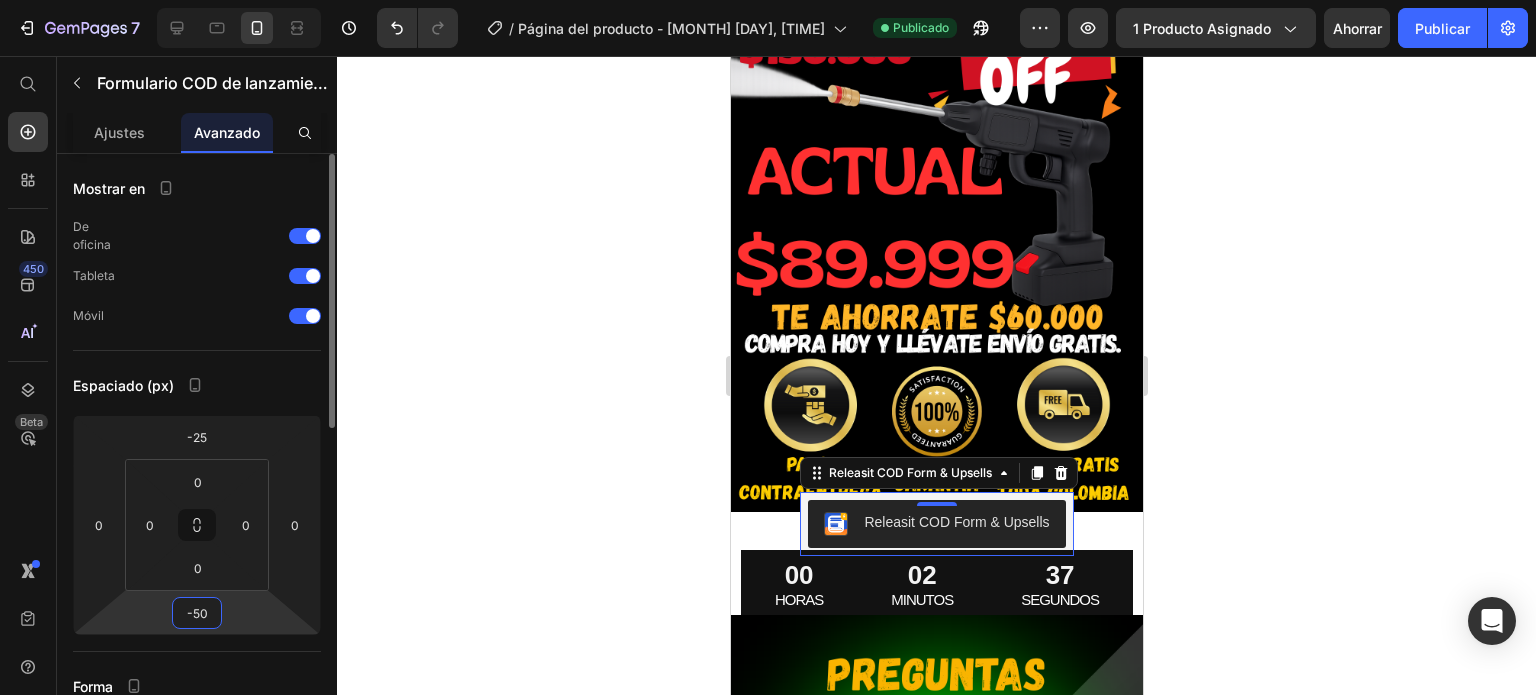 click on "-50" at bounding box center (197, 613) 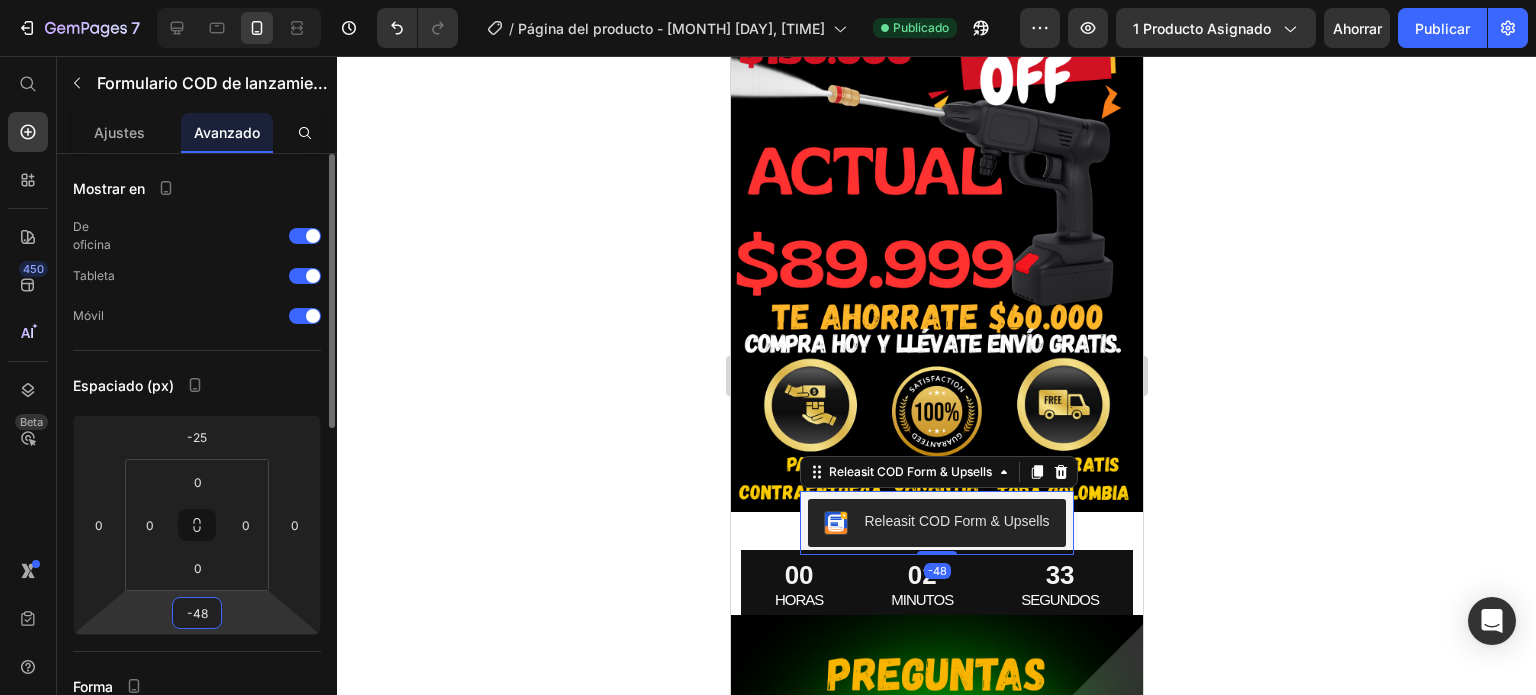 type on "-48" 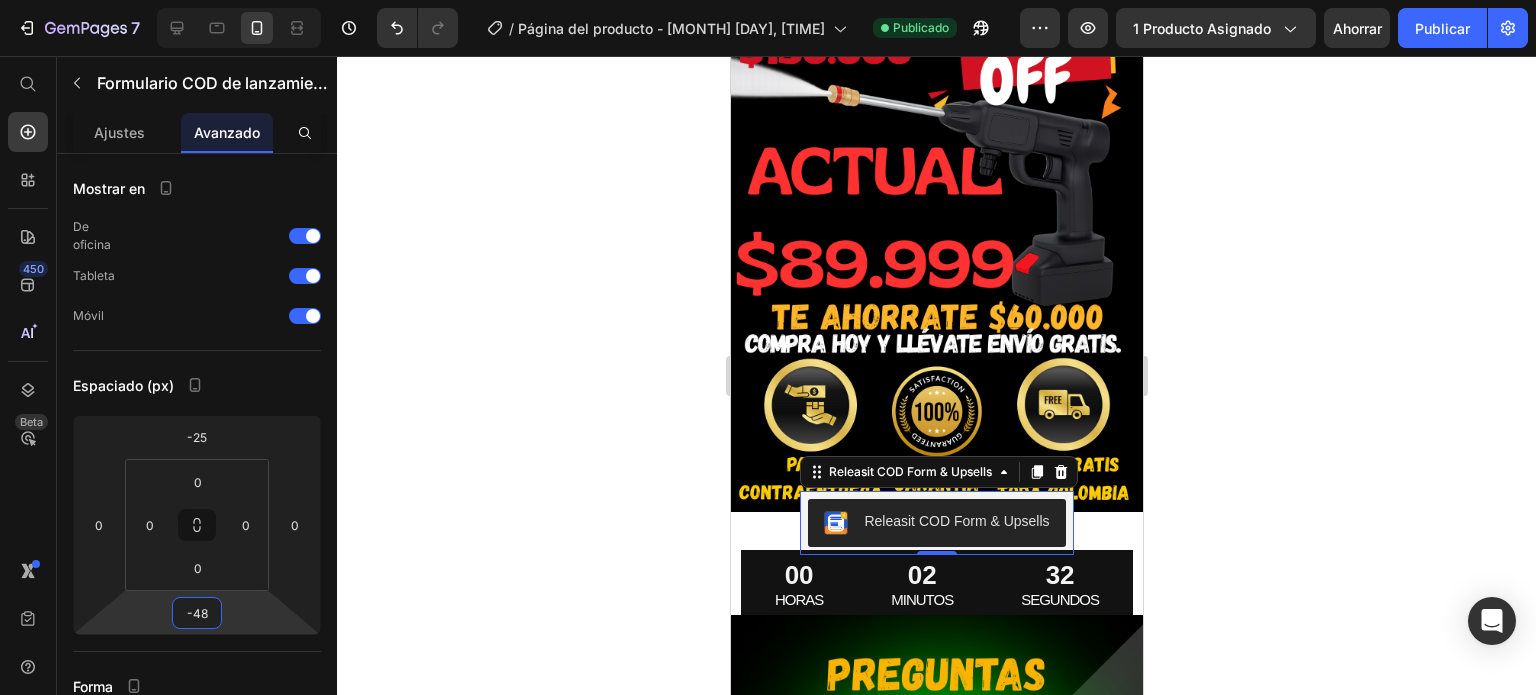click 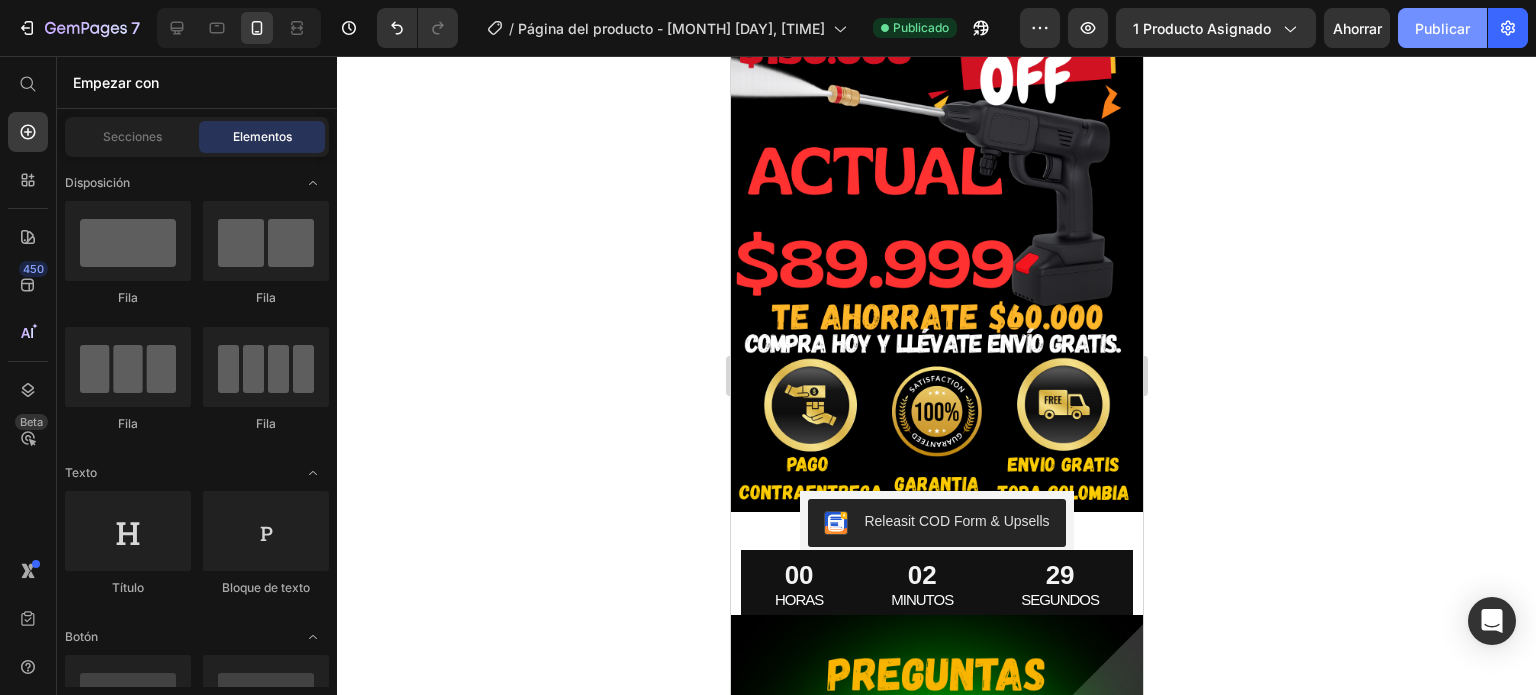 click on "Publicar" at bounding box center (1442, 28) 